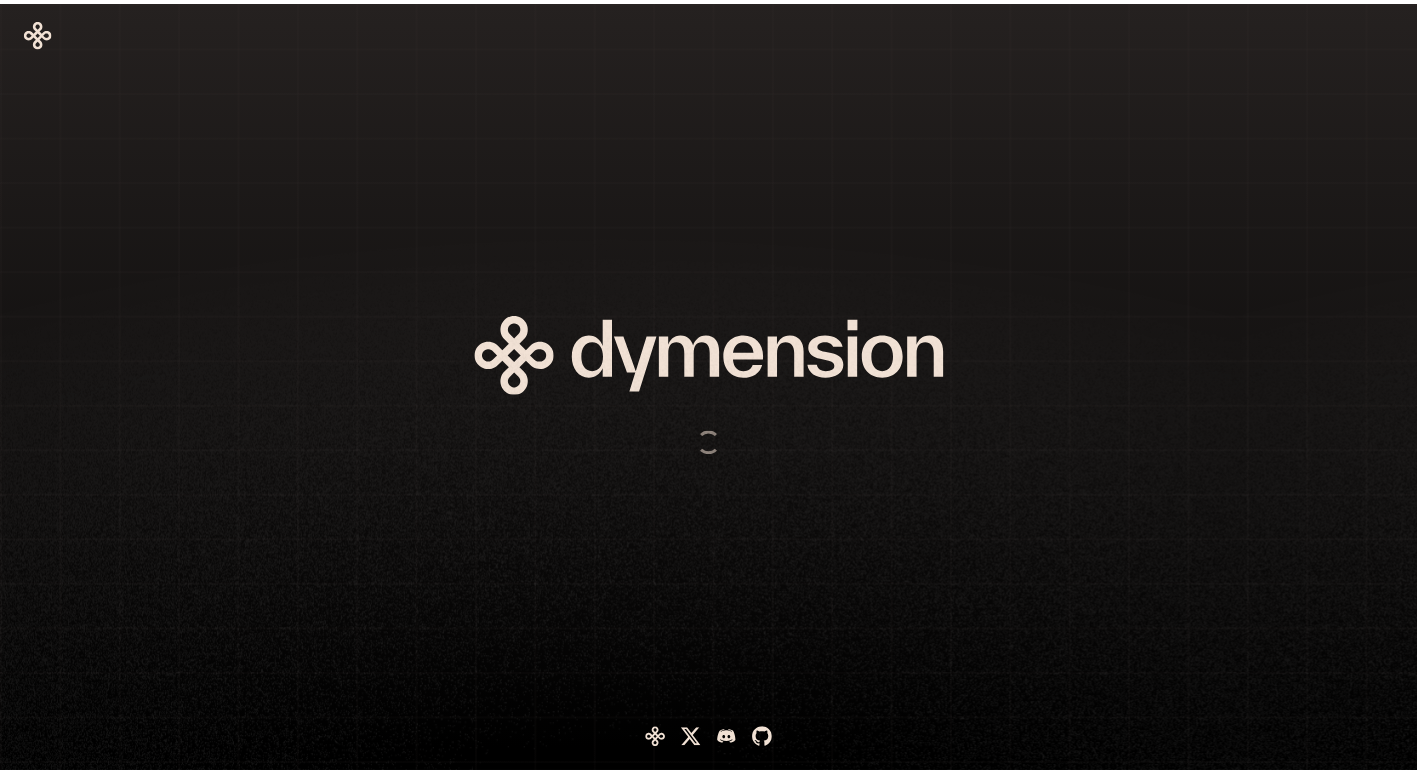 scroll, scrollTop: 0, scrollLeft: 0, axis: both 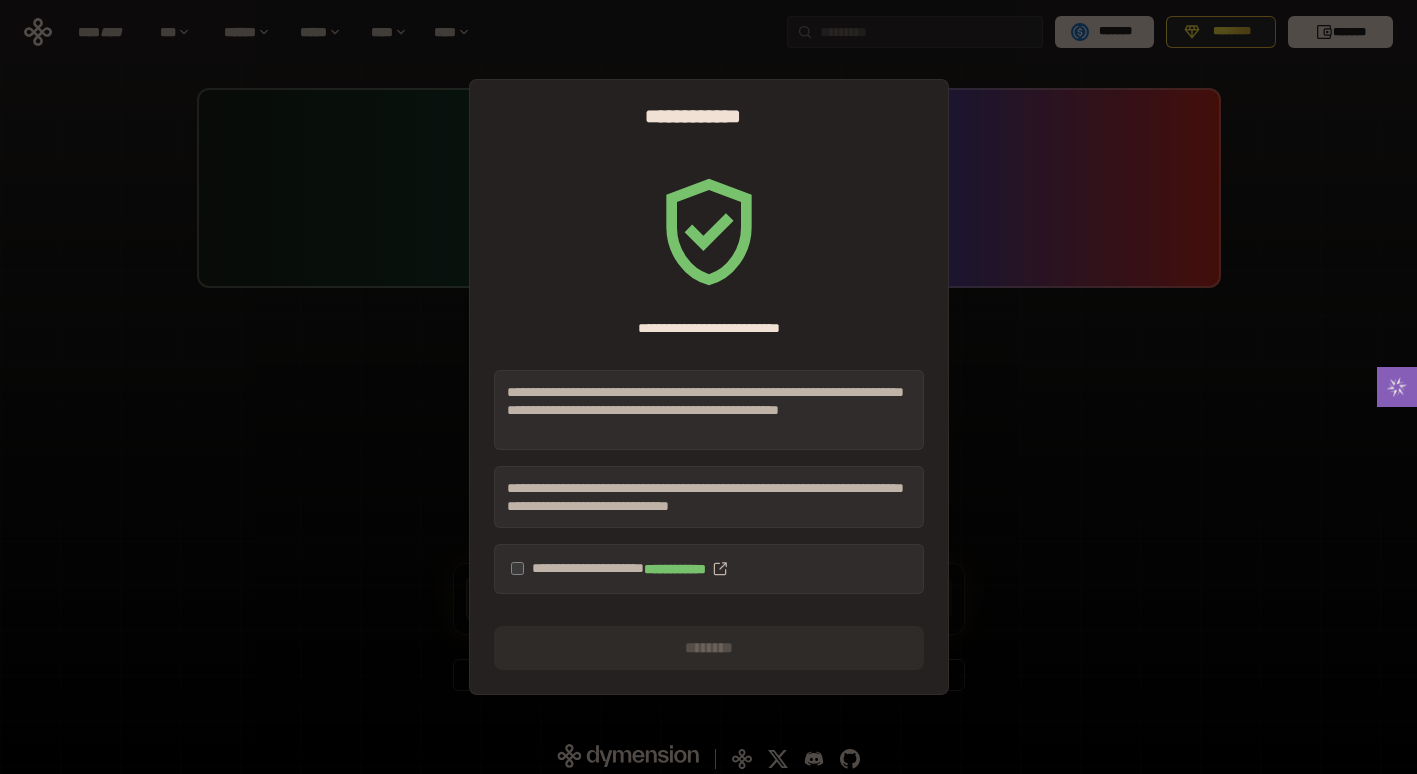 click on "**********" at bounding box center (709, 569) 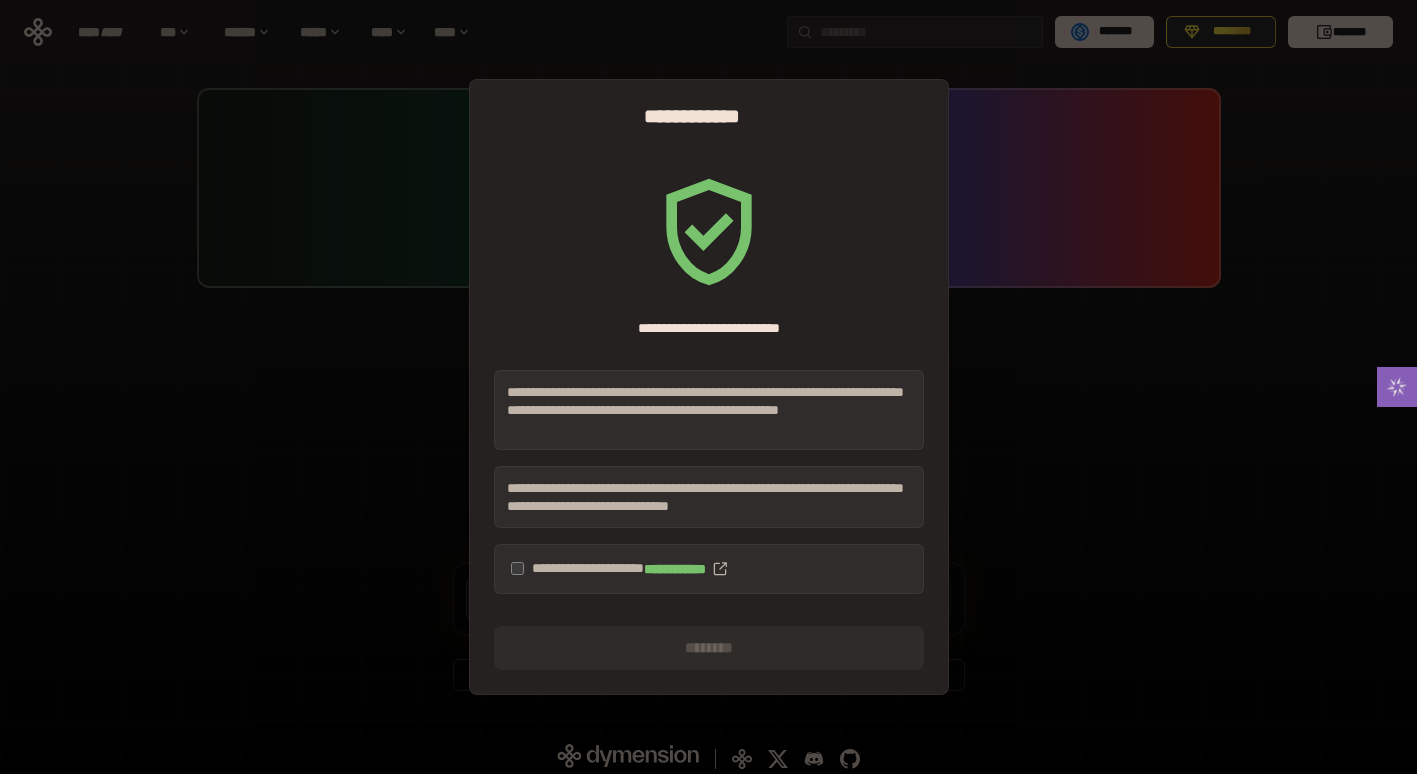 click on "**********" at bounding box center [709, 569] 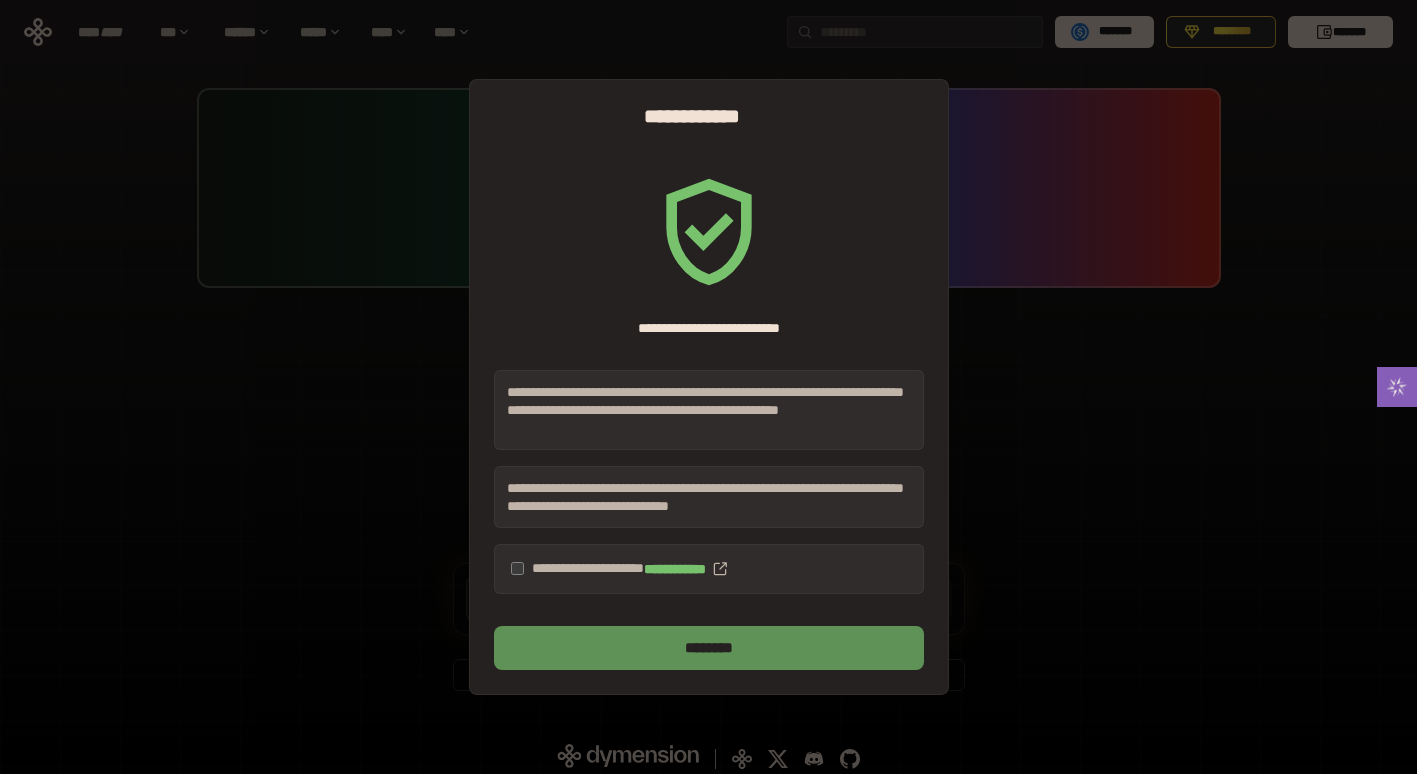 click on "********" at bounding box center [709, 648] 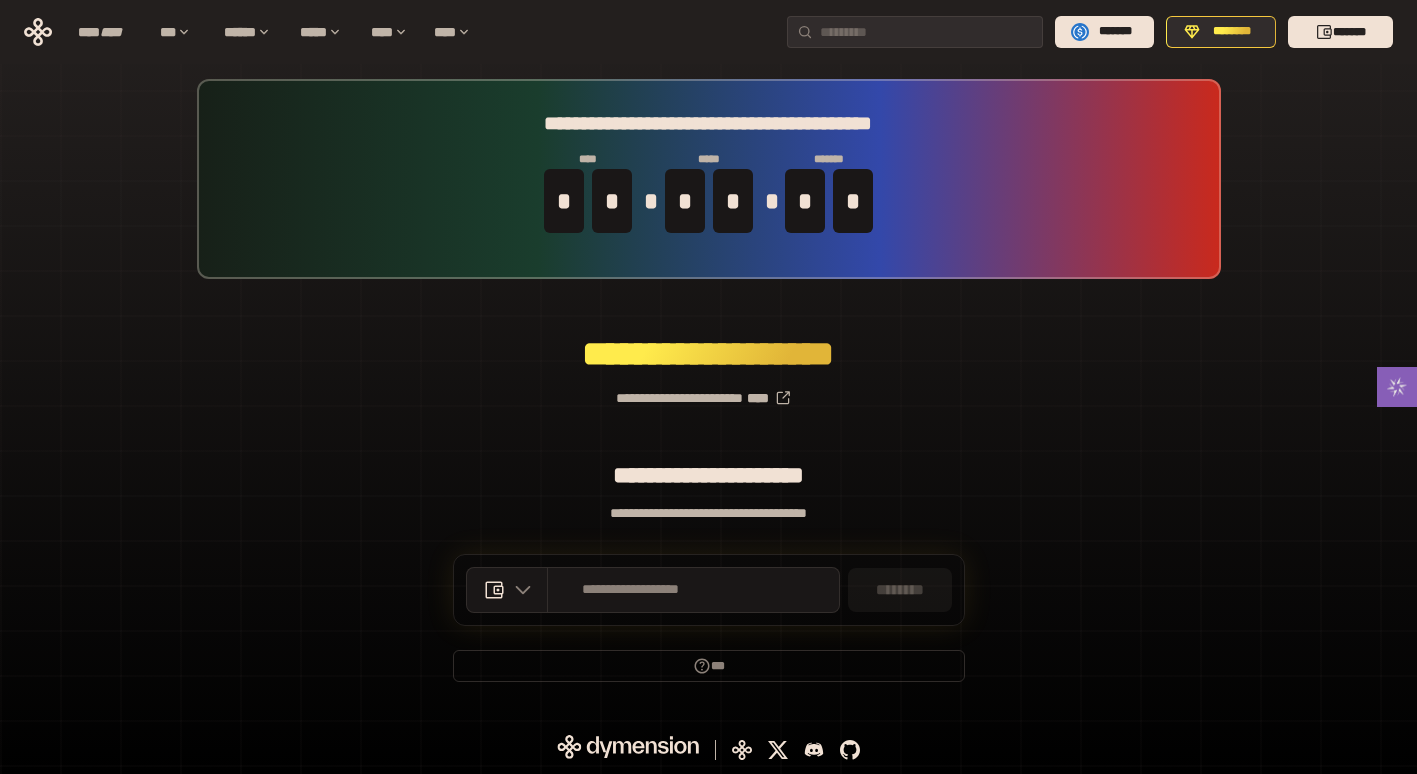 scroll, scrollTop: 0, scrollLeft: 0, axis: both 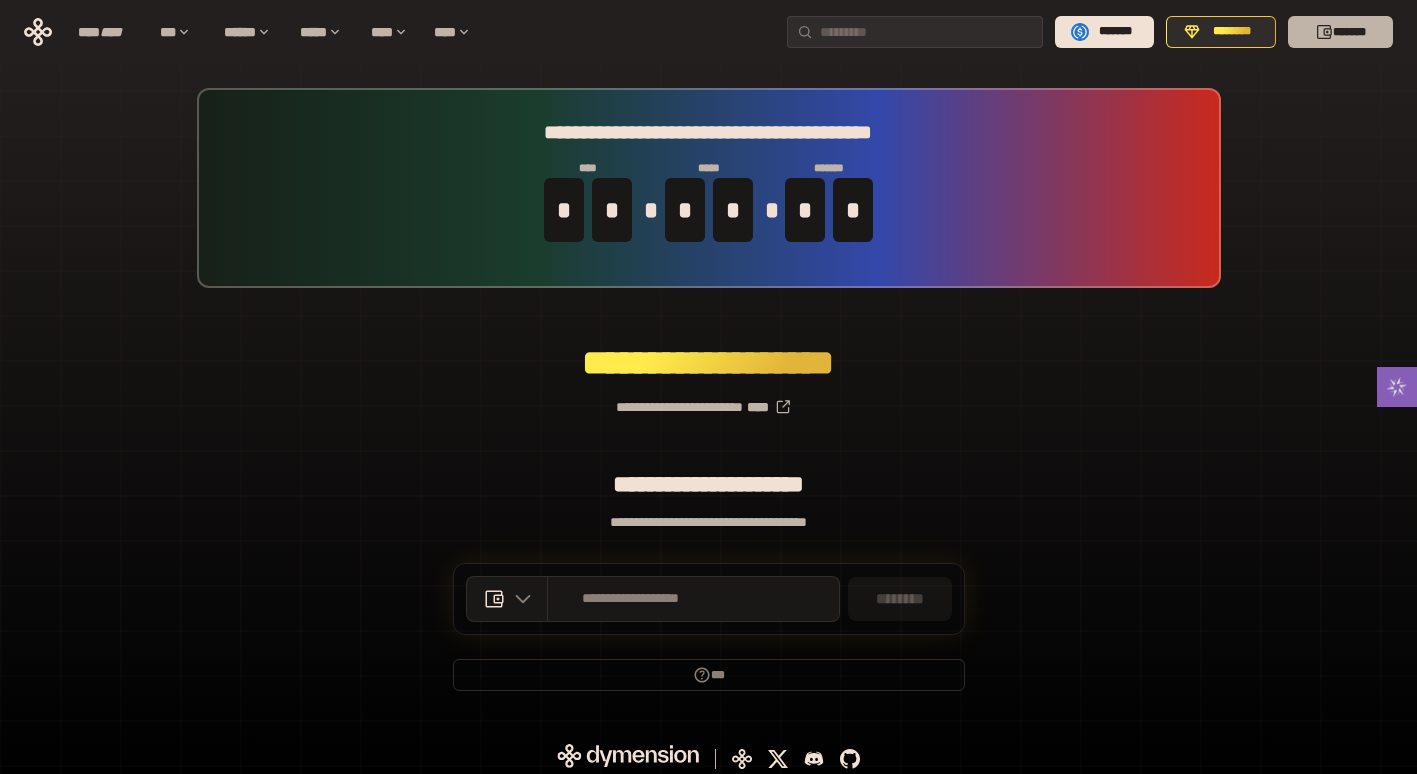 click on "*******" at bounding box center (1340, 32) 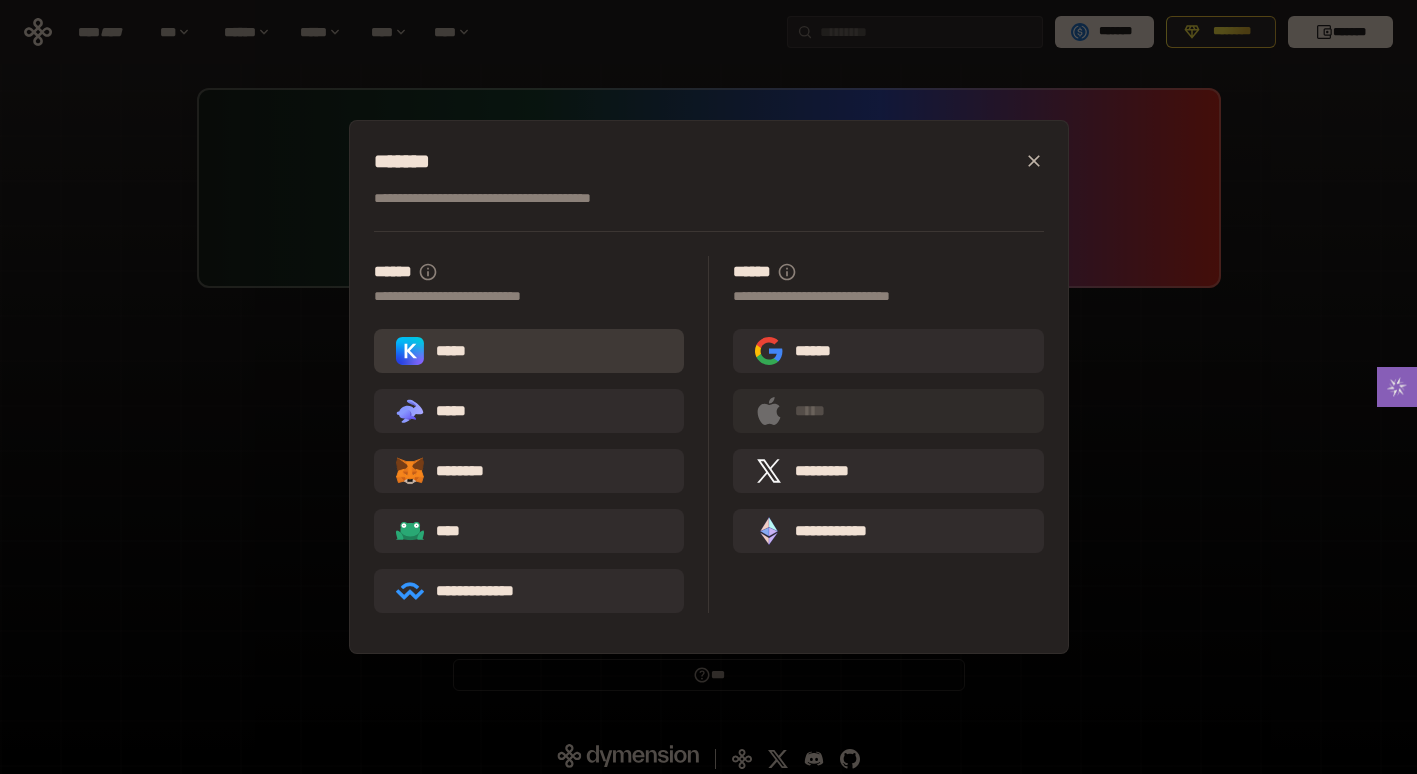 click on "*****" at bounding box center [529, 351] 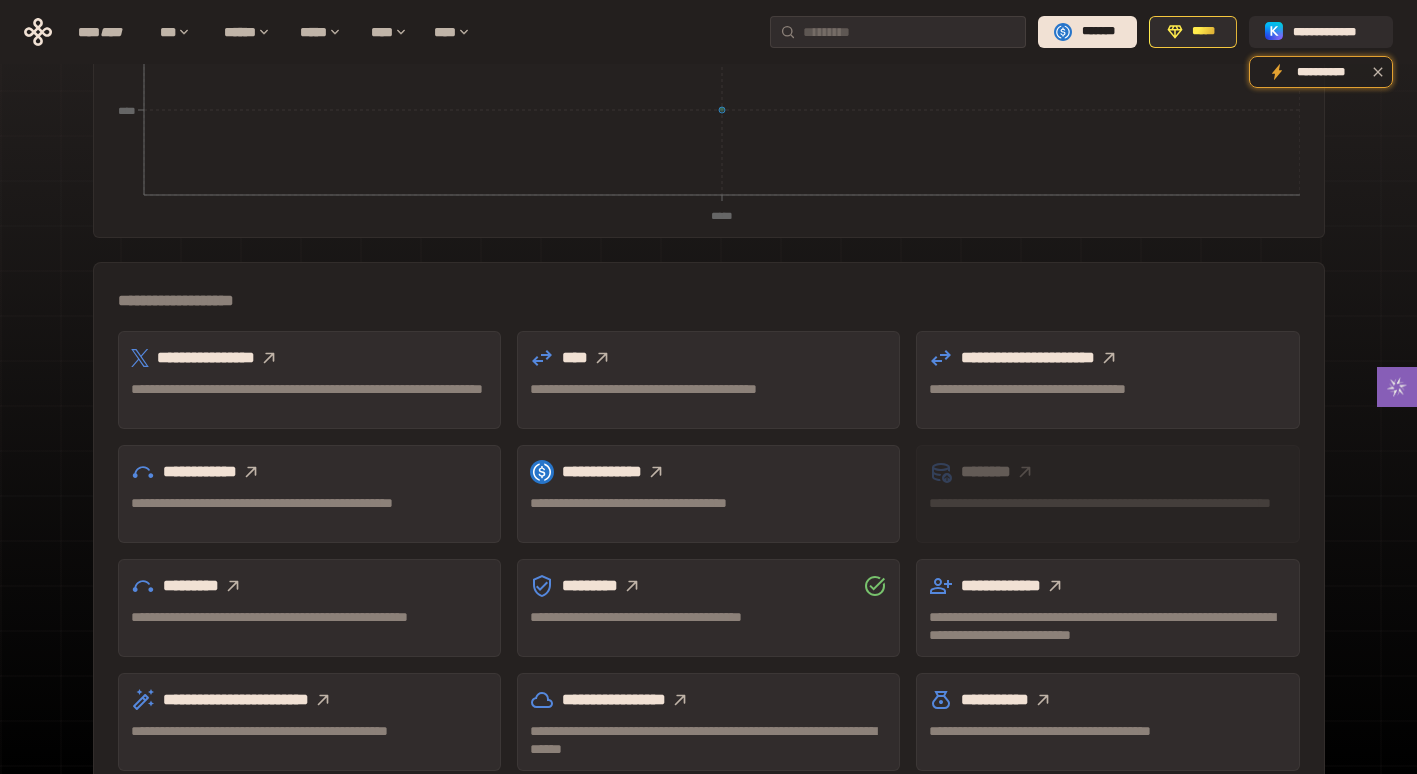 scroll, scrollTop: 514, scrollLeft: 0, axis: vertical 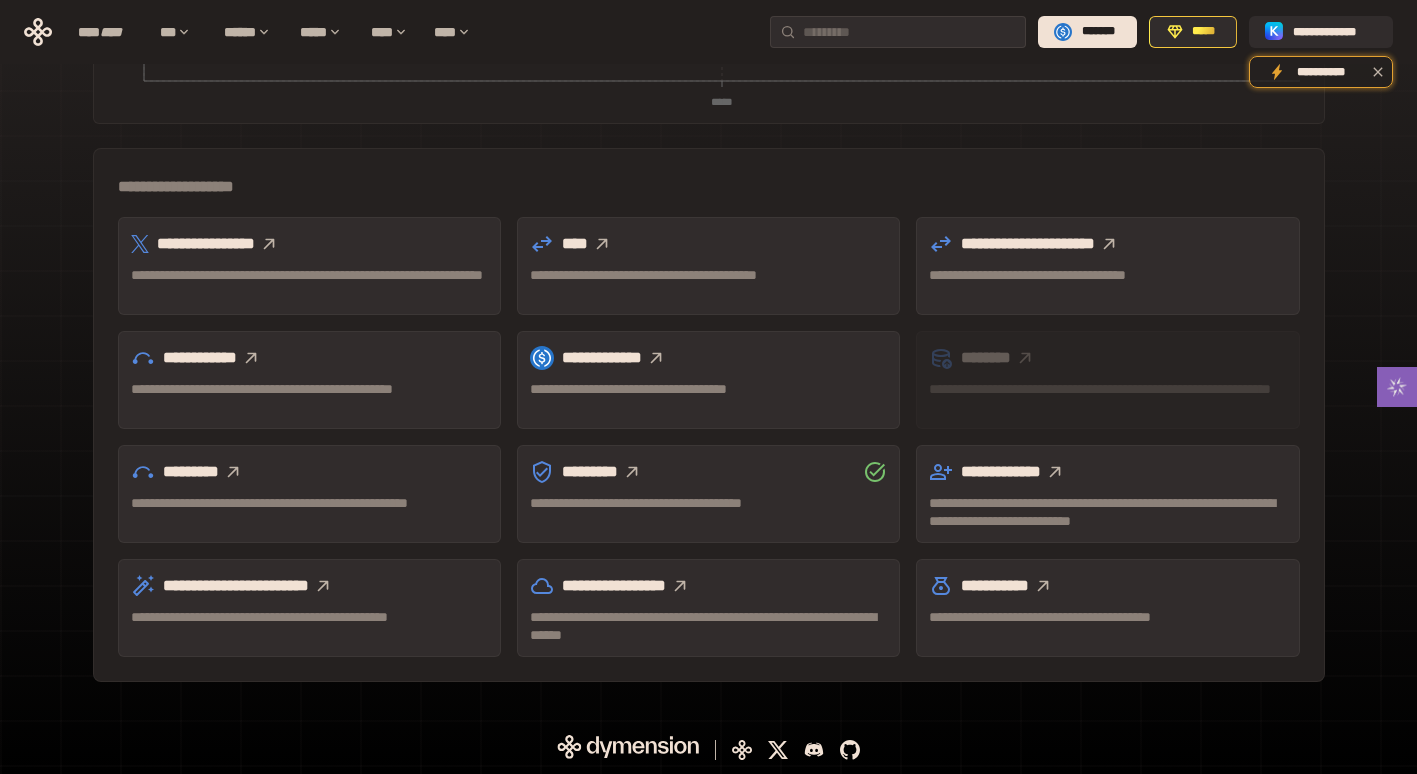 click 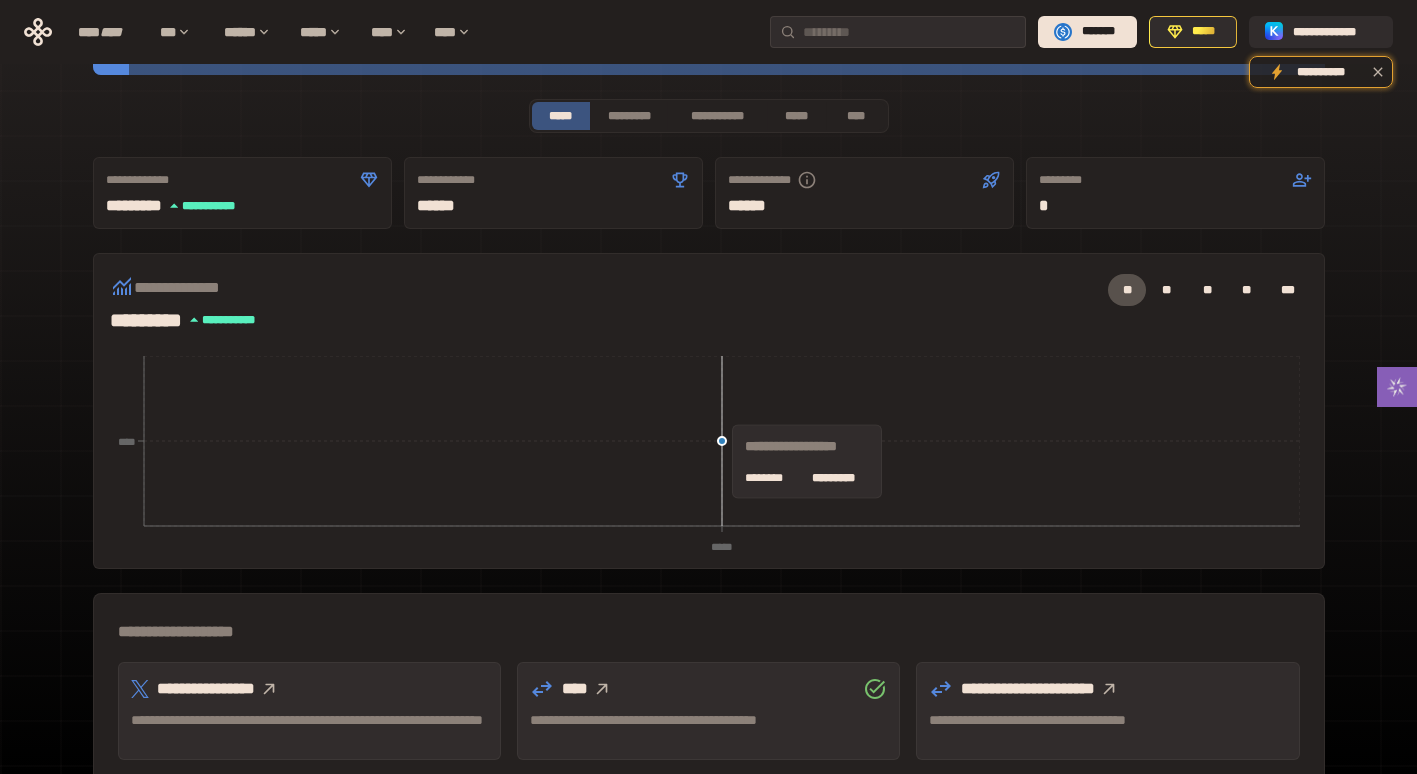 scroll, scrollTop: 0, scrollLeft: 0, axis: both 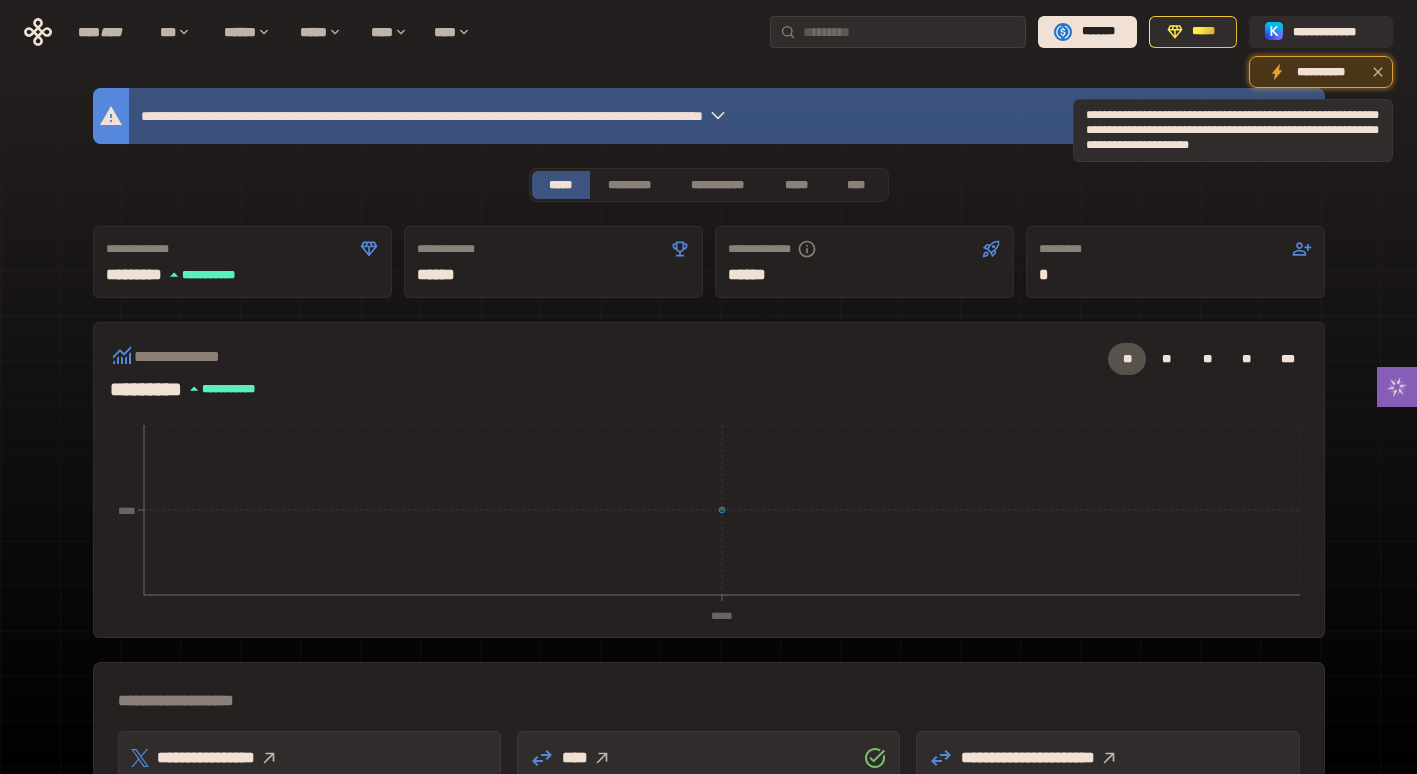 click on "**********" at bounding box center [1321, 73] 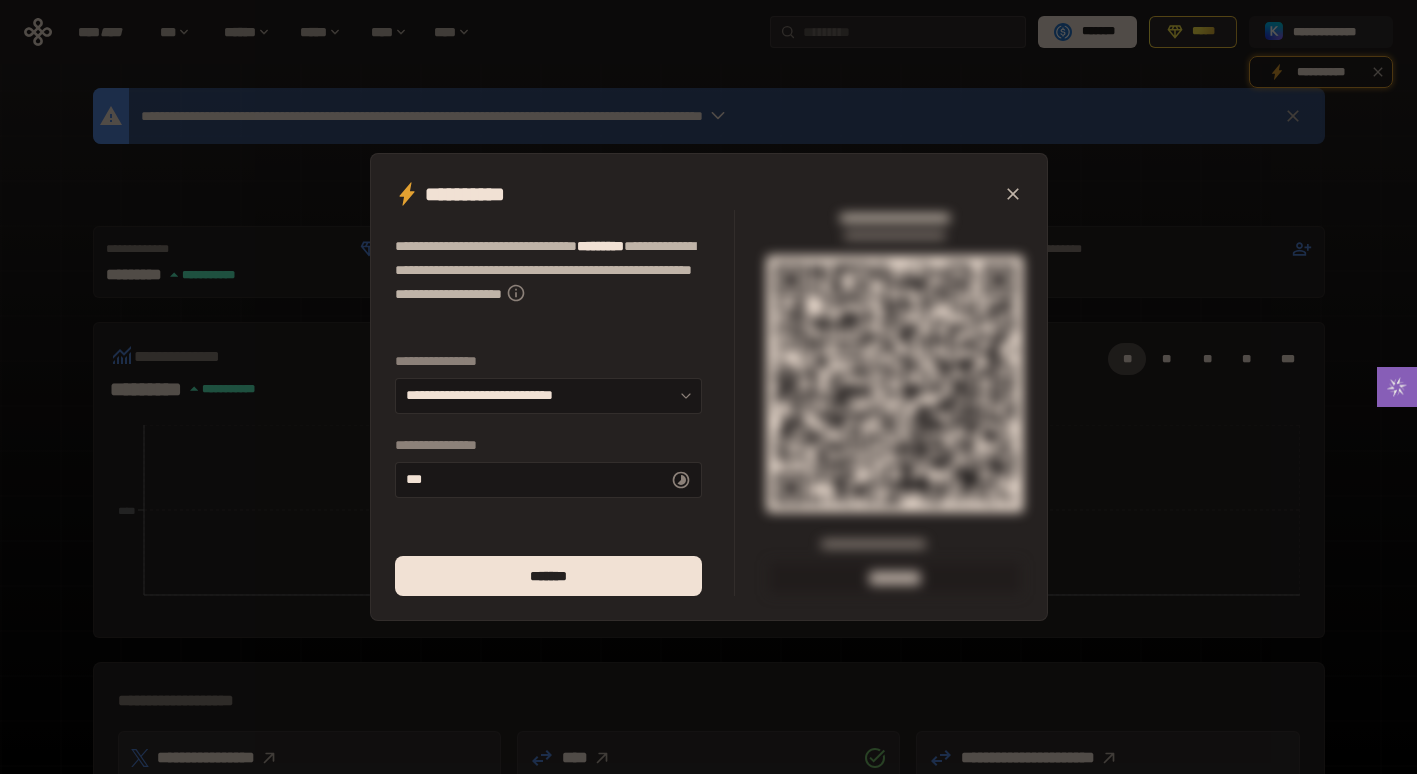 click at bounding box center [1013, 194] 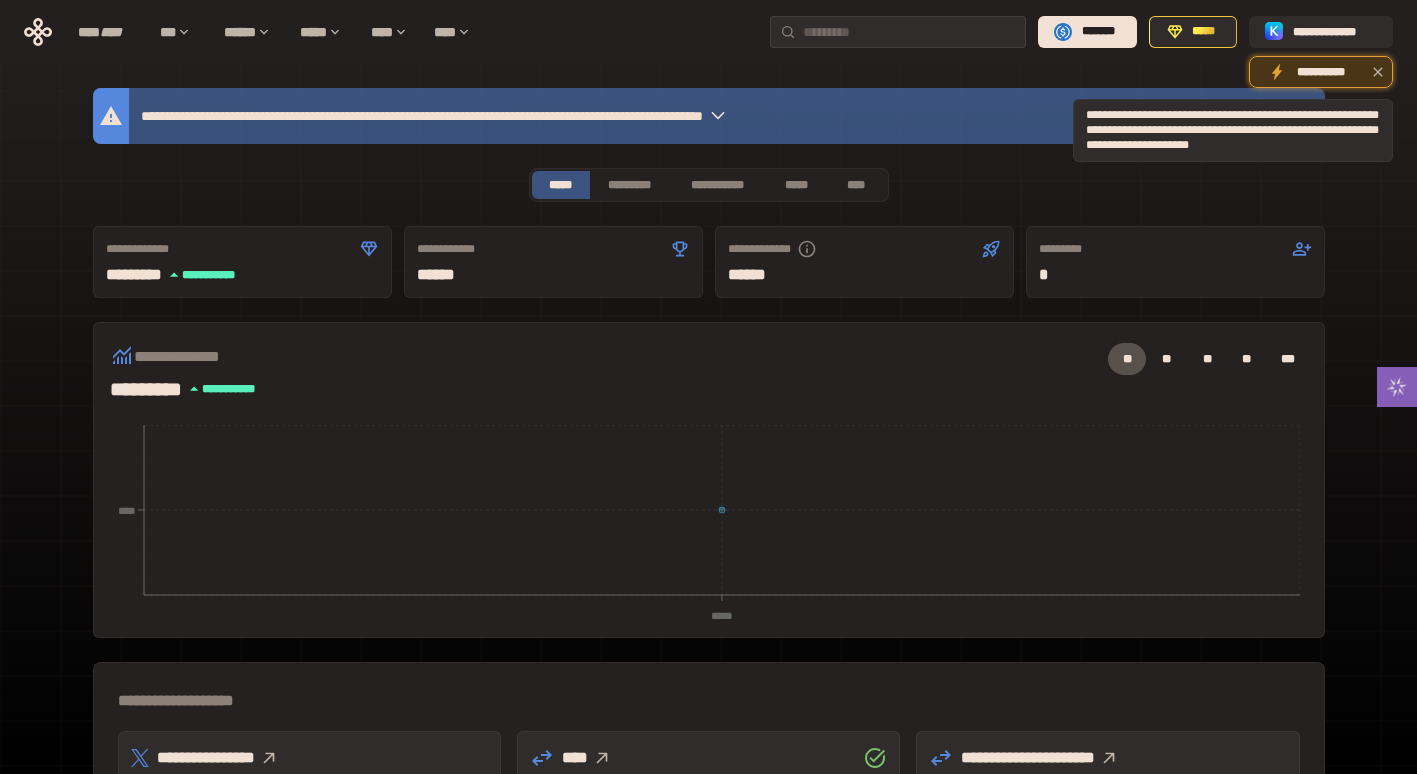 click on "**********" at bounding box center (1321, 72) 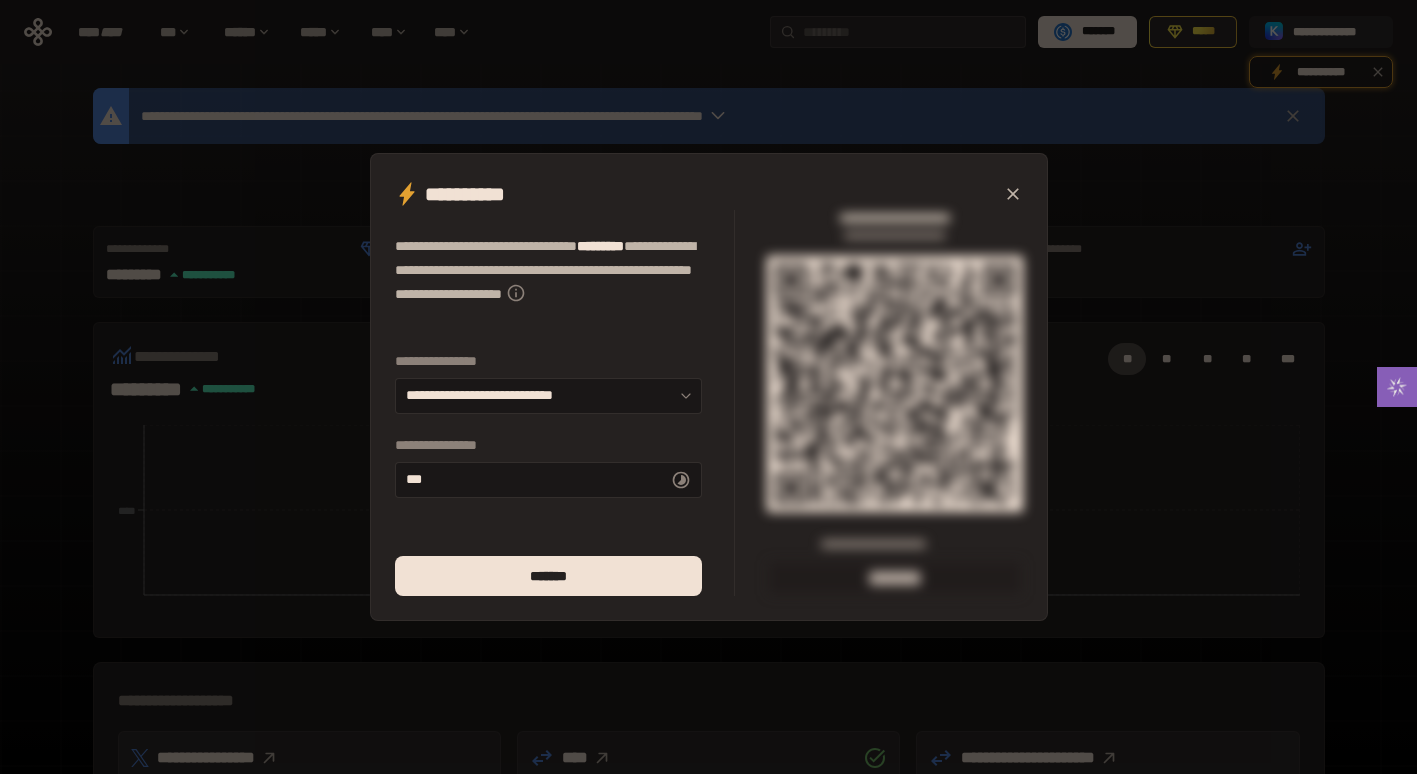 click on "**********" at bounding box center [708, 387] 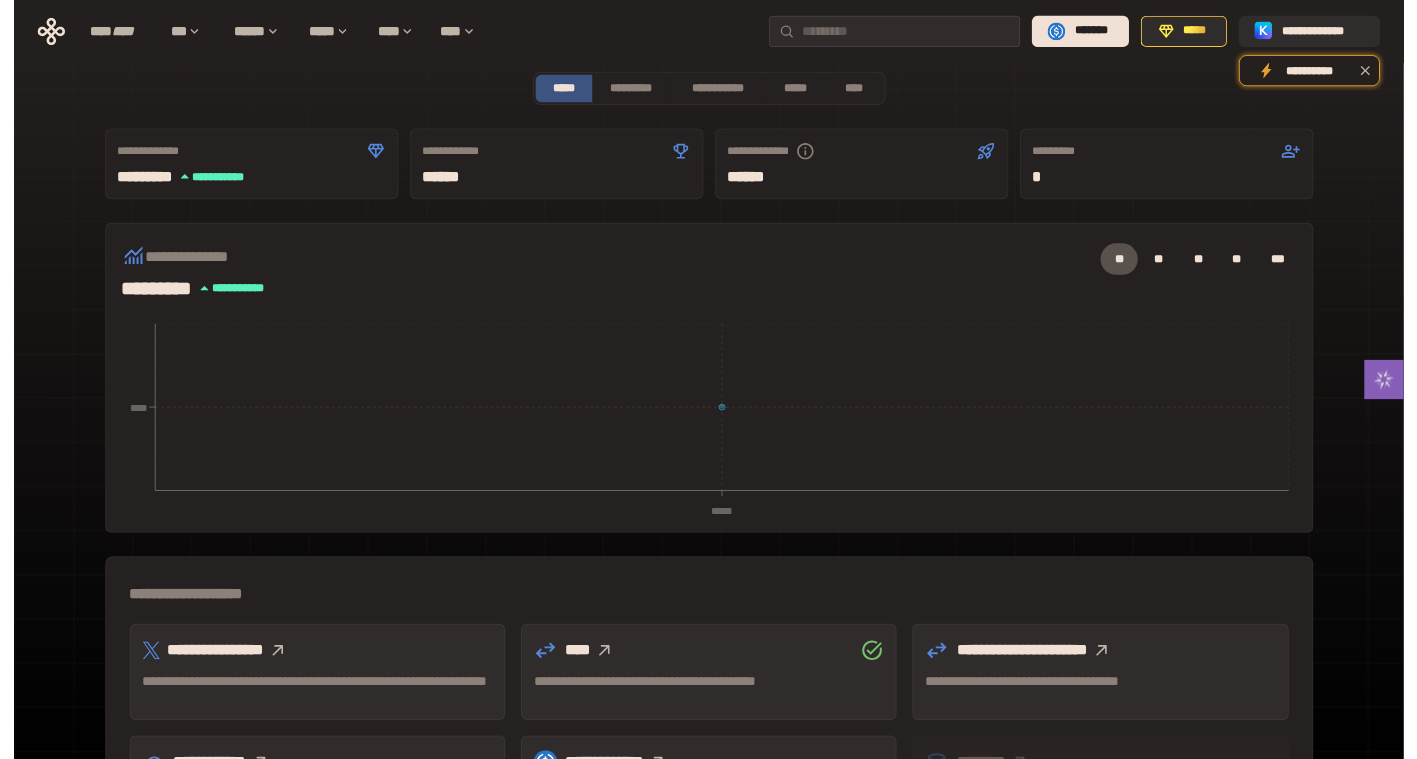 scroll, scrollTop: 300, scrollLeft: 0, axis: vertical 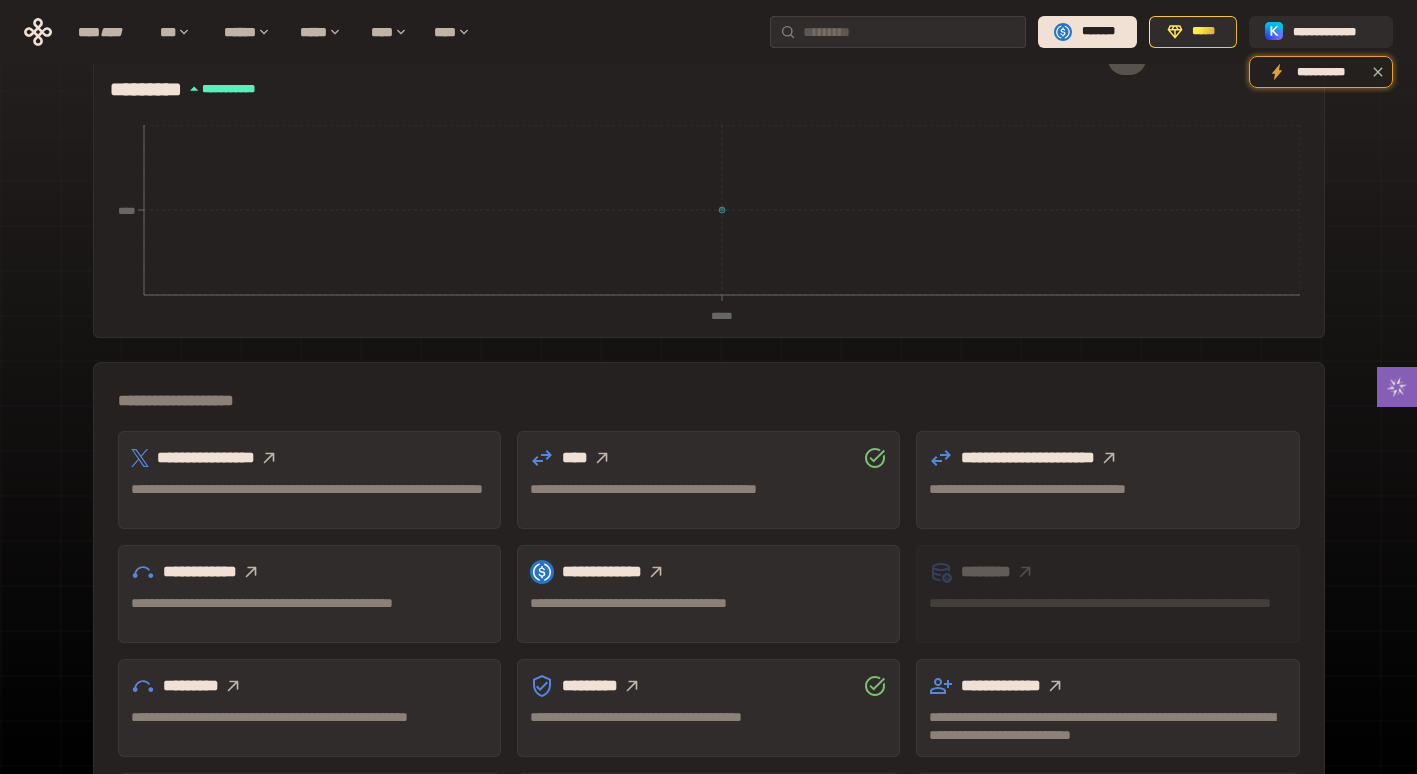 click 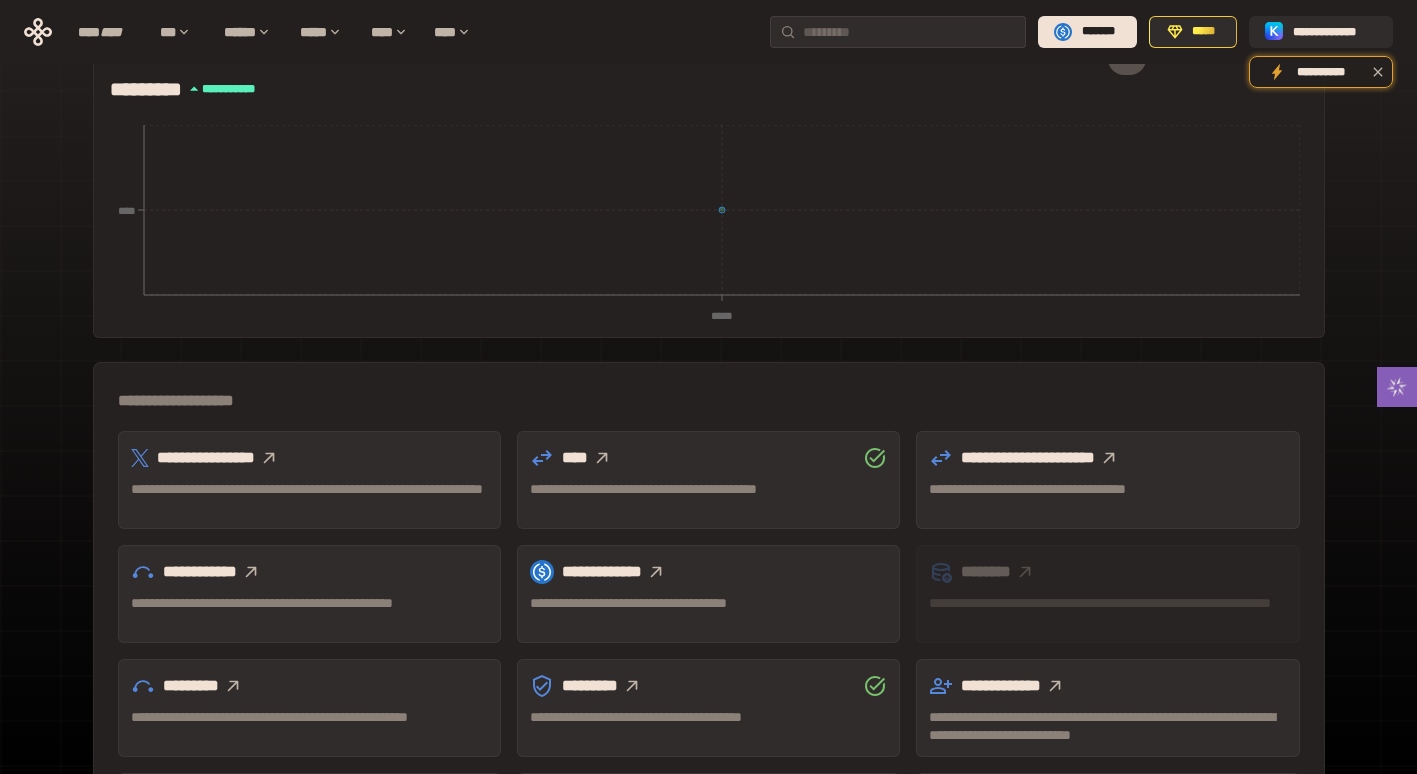 click 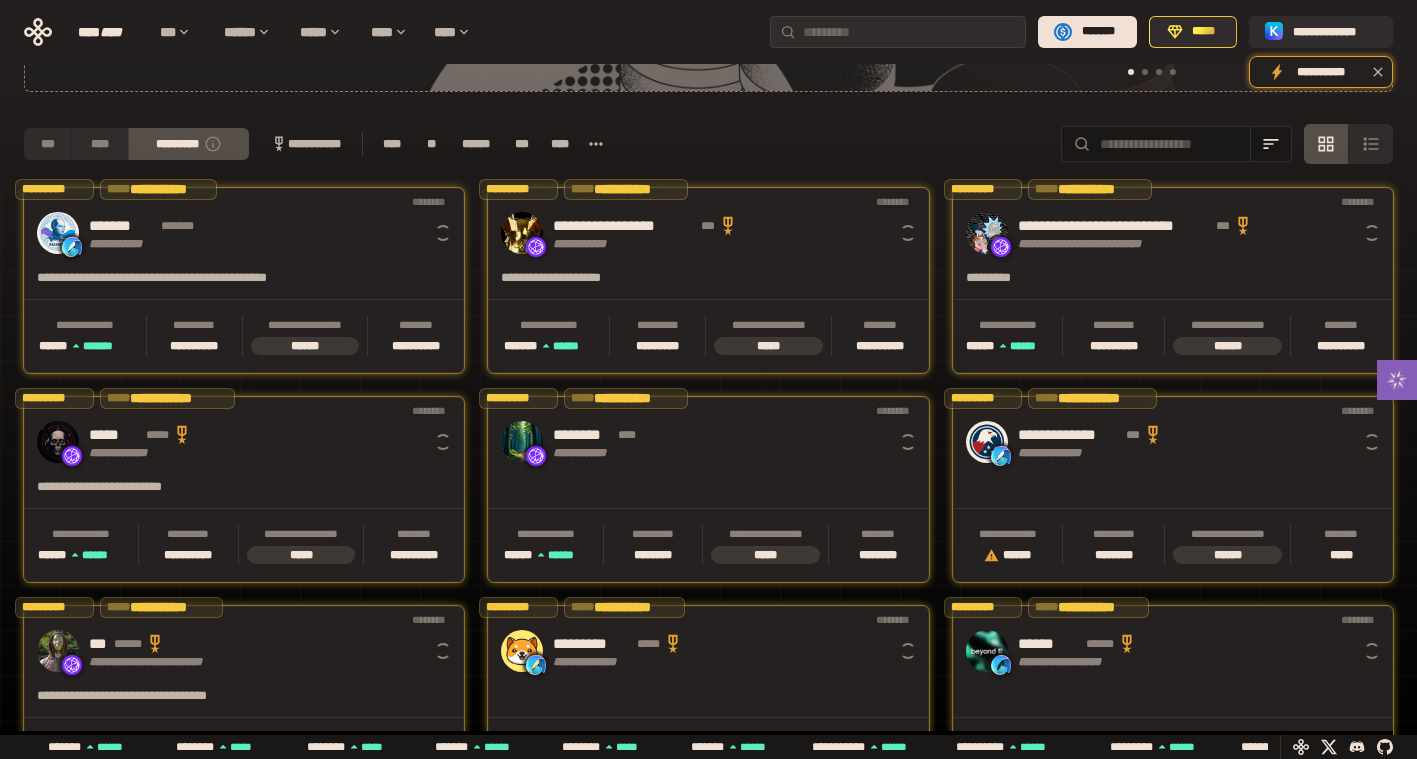 scroll, scrollTop: 0, scrollLeft: 16, axis: horizontal 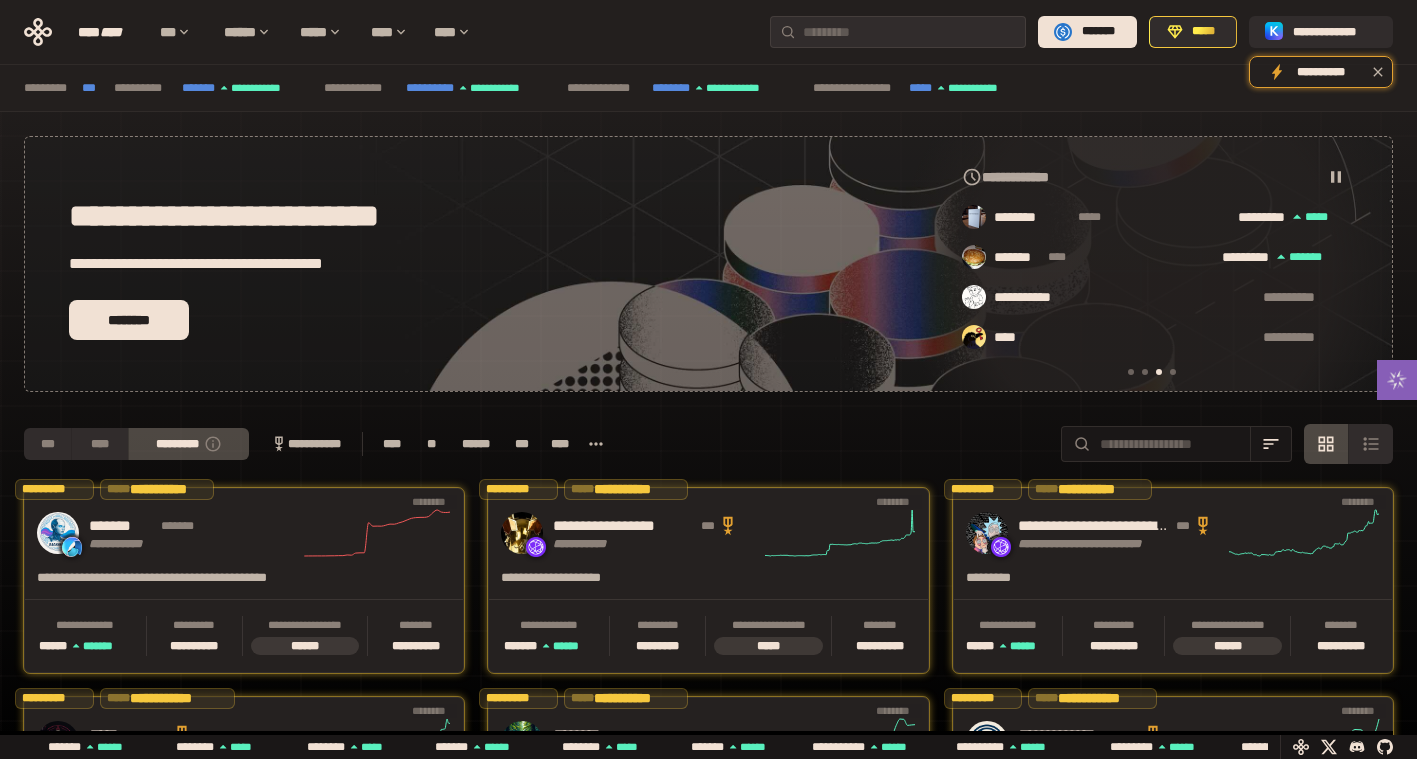 click on "**********" at bounding box center (305, 444) 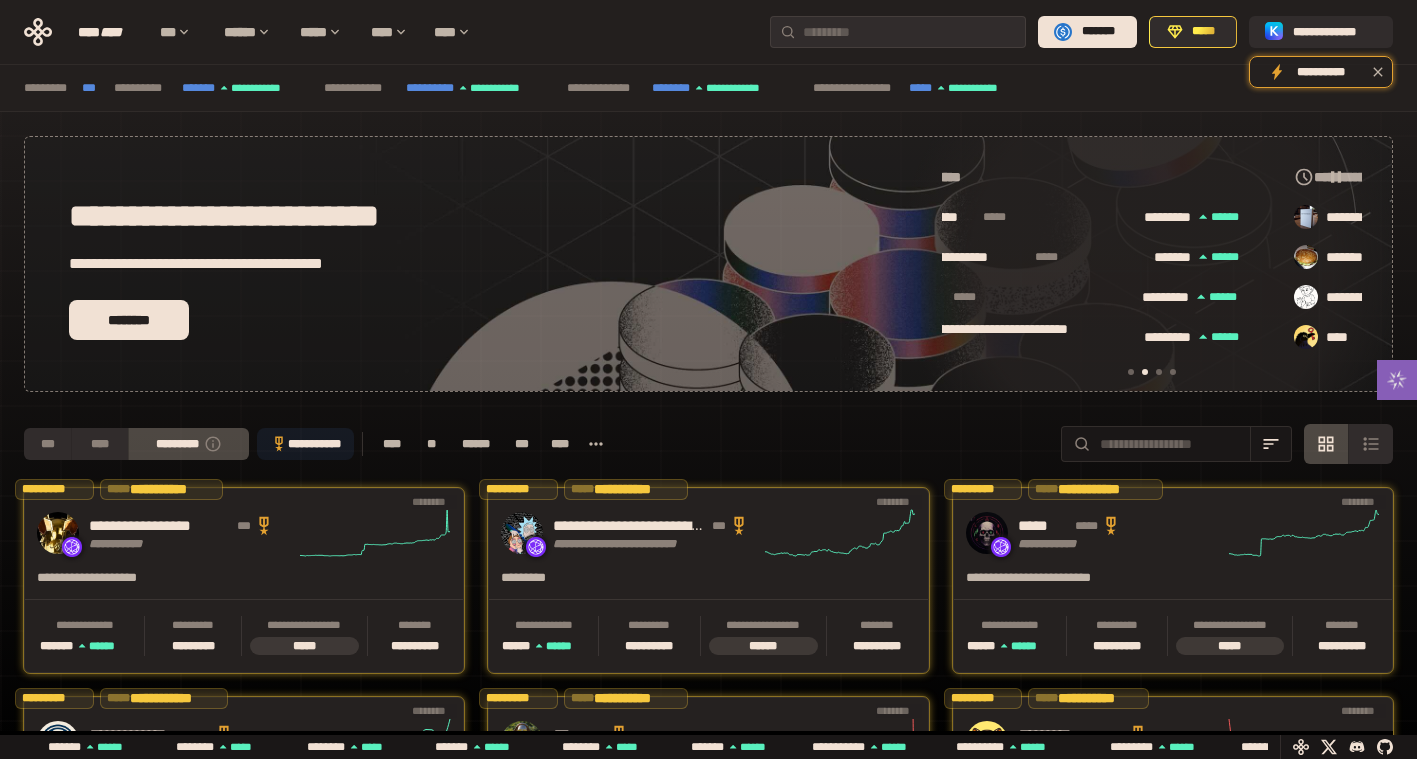 scroll, scrollTop: 0, scrollLeft: 436, axis: horizontal 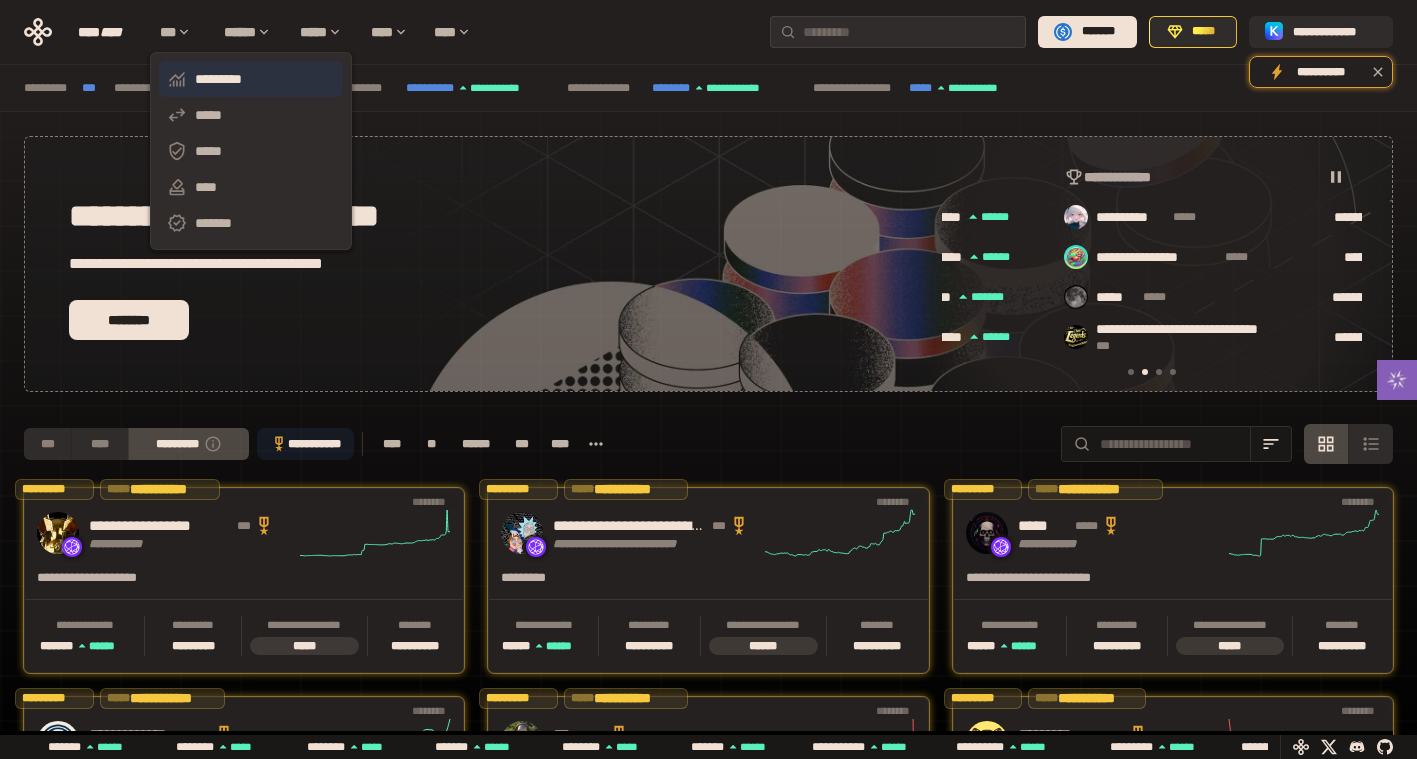 click on "*********" at bounding box center (251, 79) 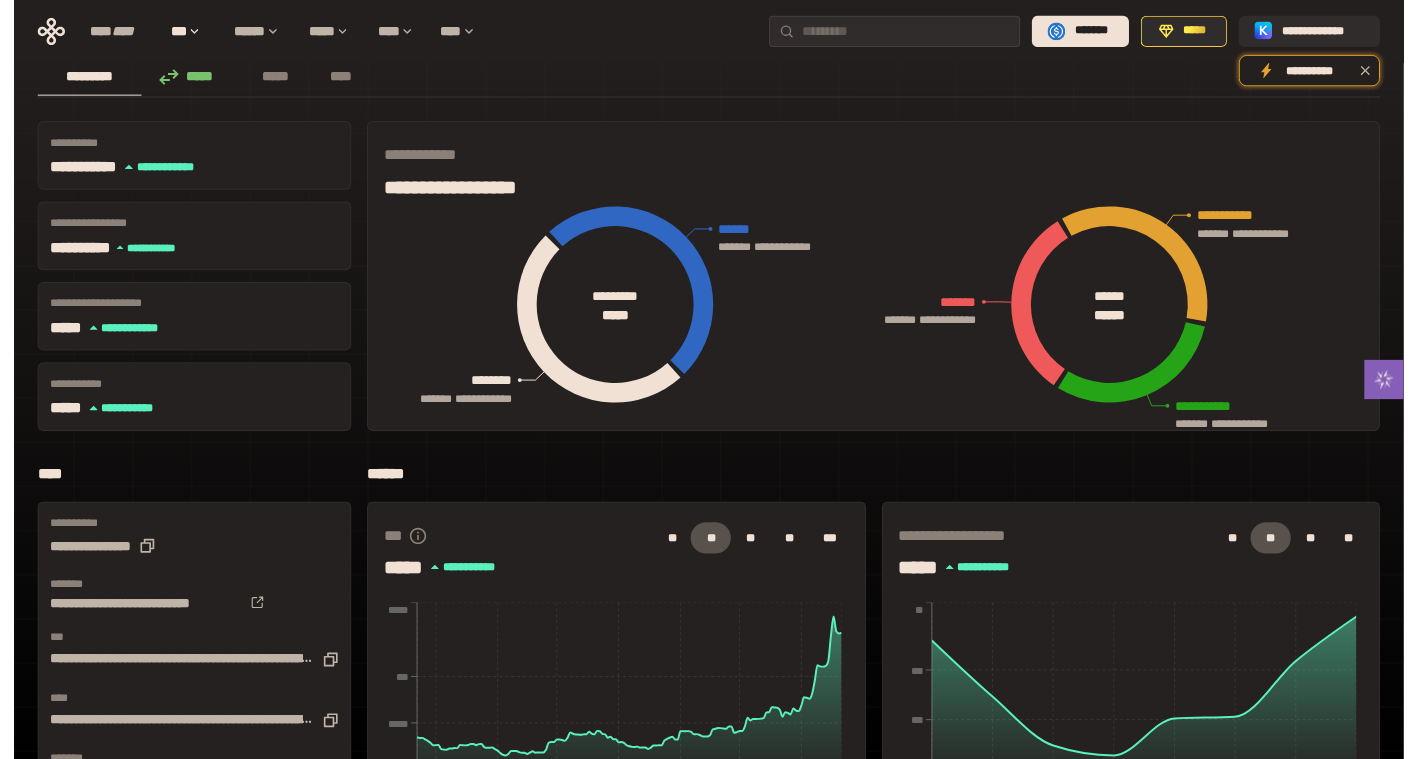 scroll, scrollTop: 54, scrollLeft: 0, axis: vertical 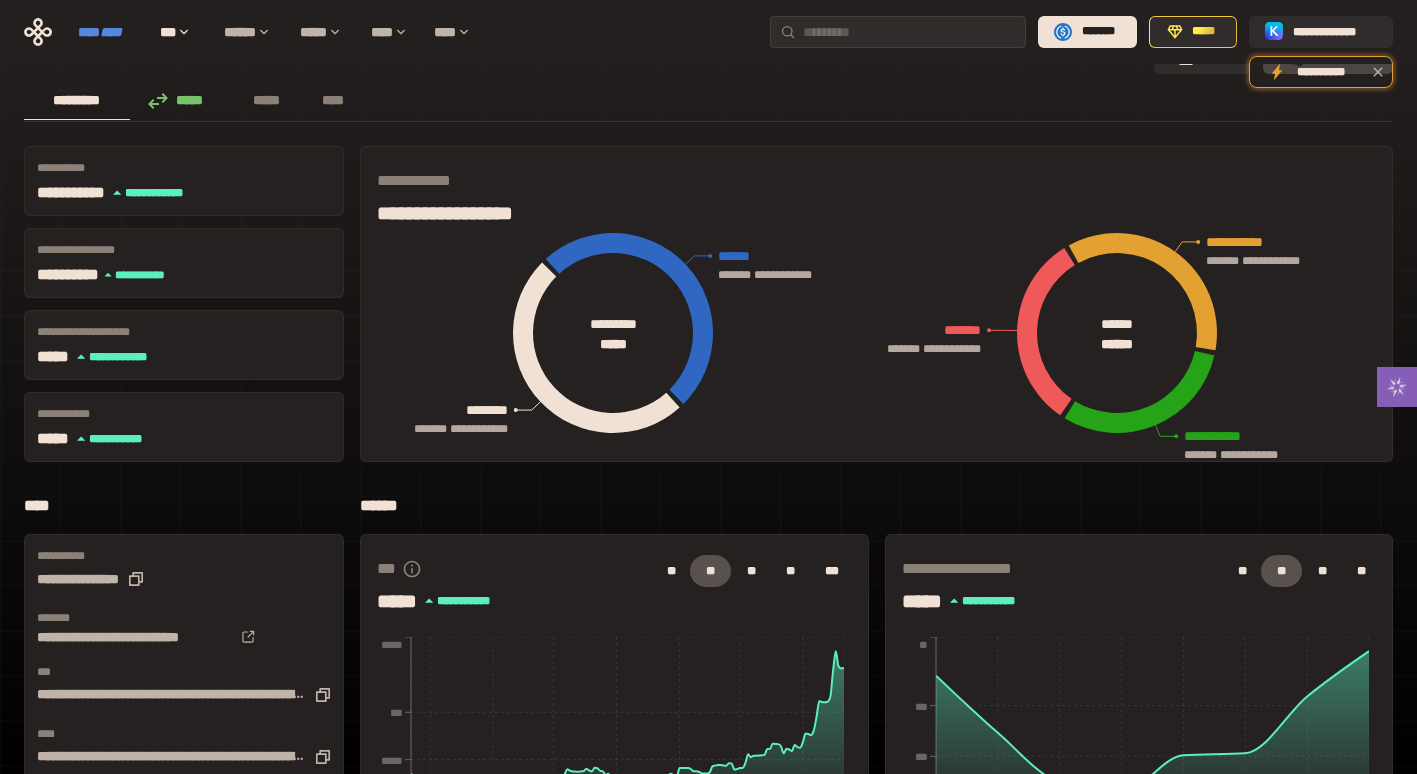 click on "**** ****" at bounding box center (109, 32) 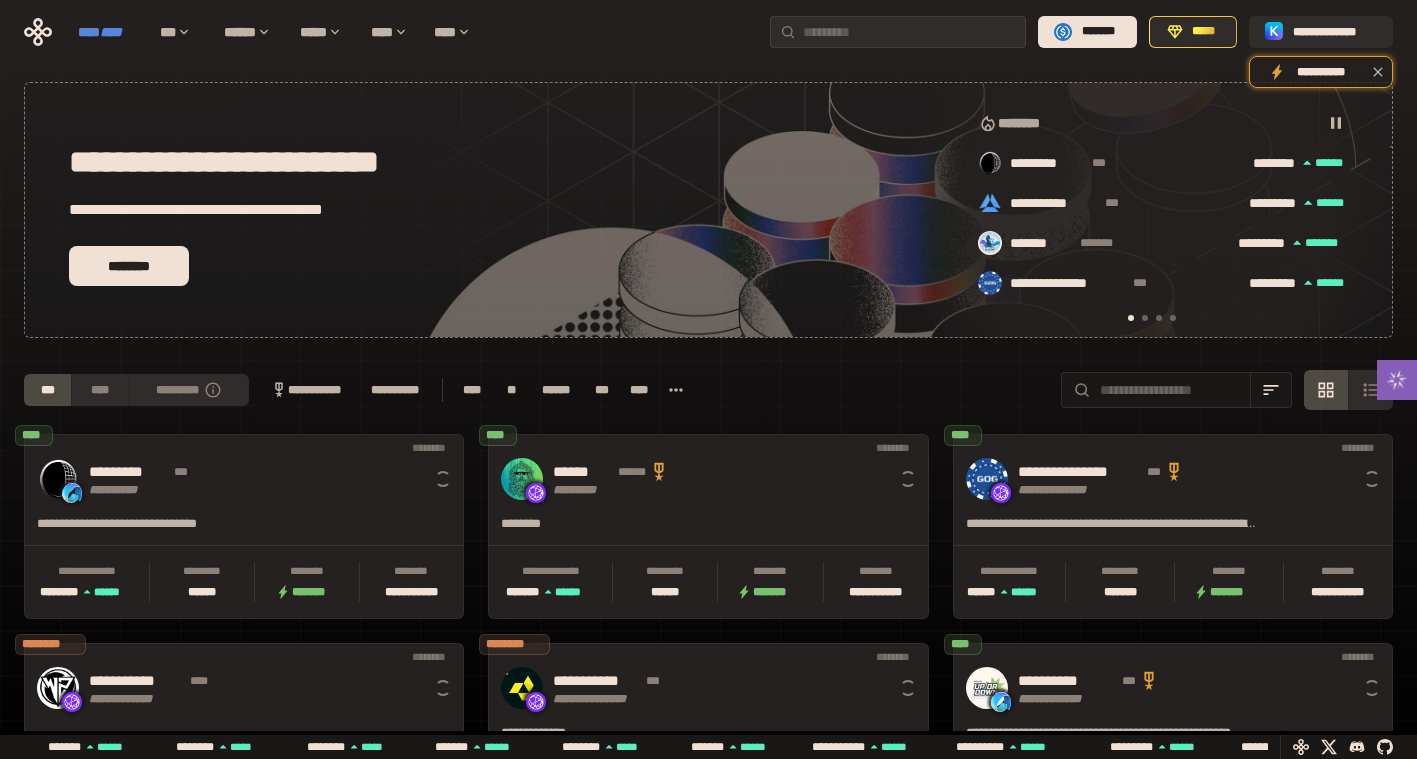 scroll, scrollTop: 0, scrollLeft: 16, axis: horizontal 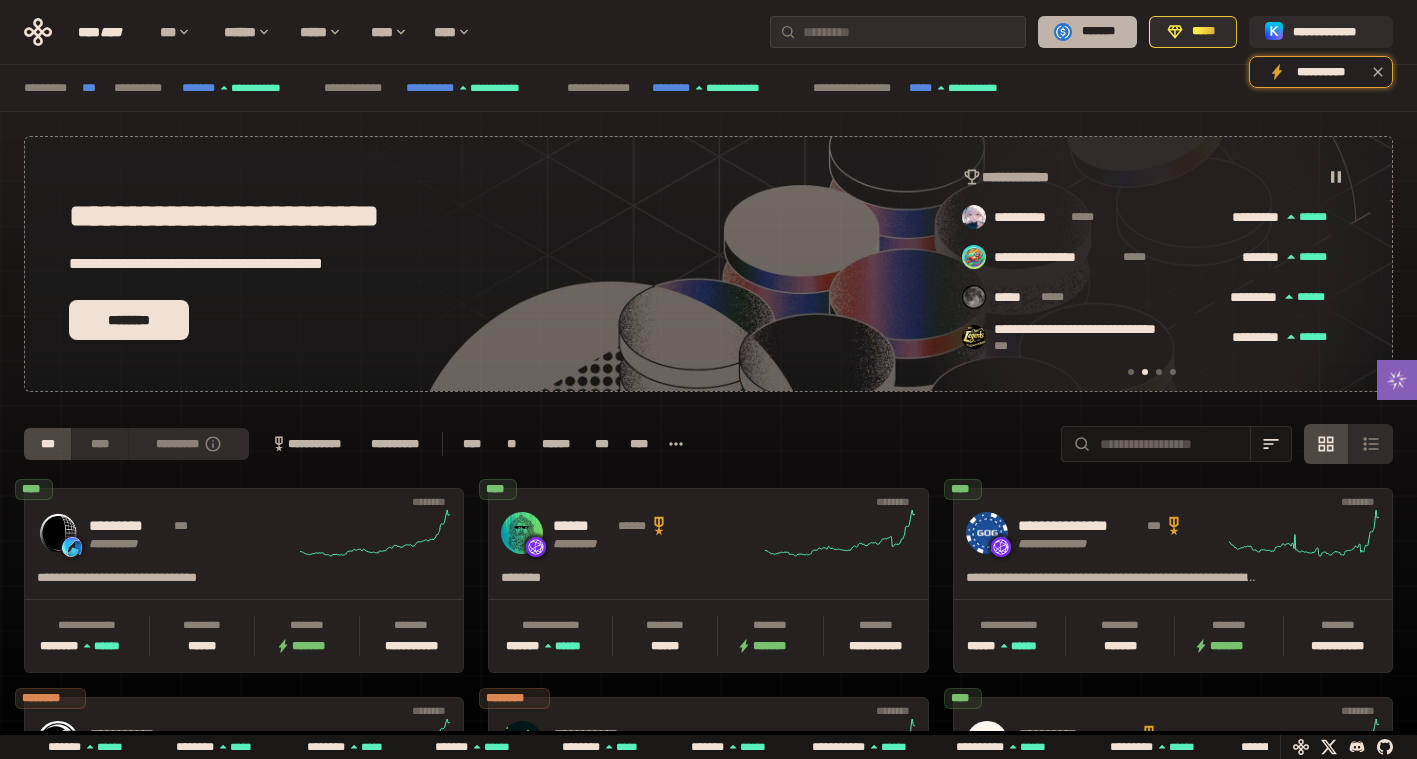 click on "*******" at bounding box center [1098, 32] 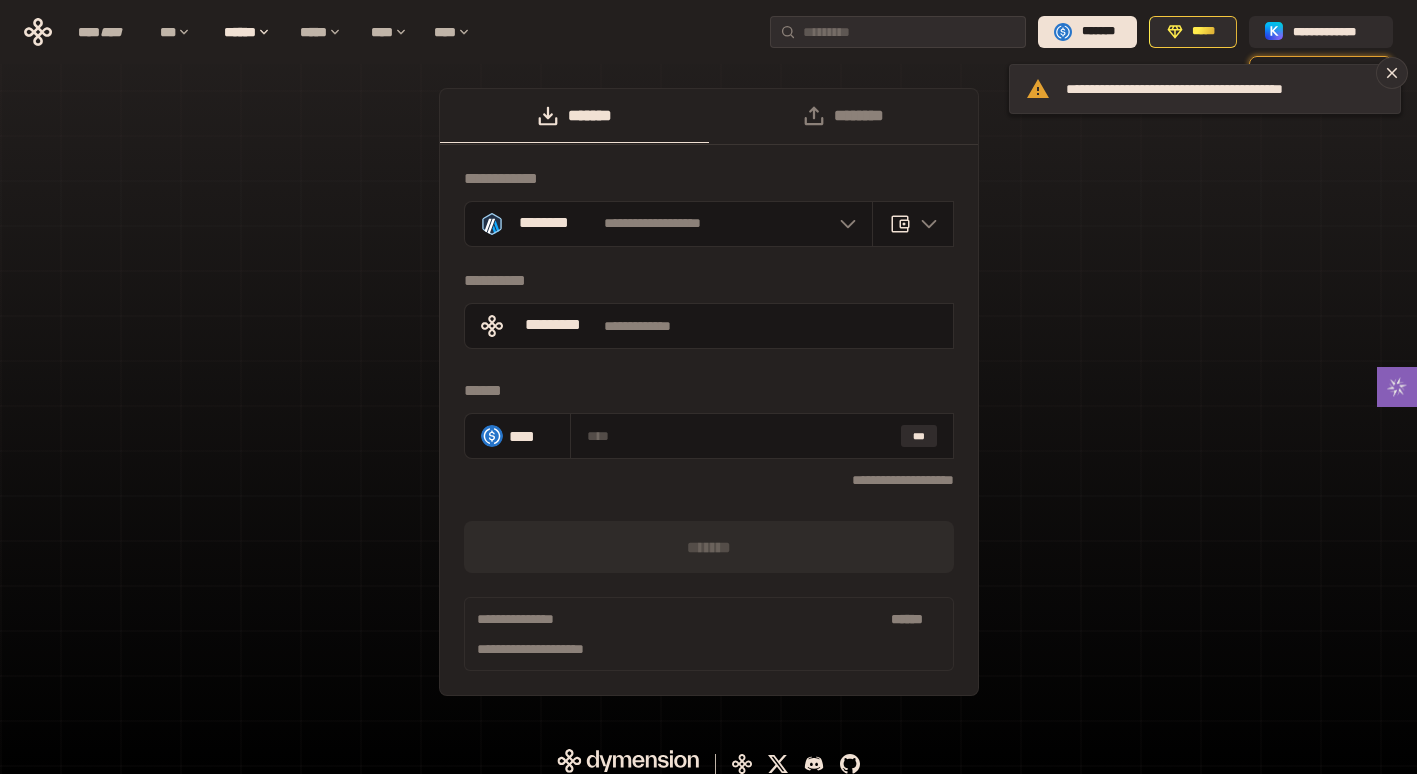 click on "**********" at bounding box center [708, 32] 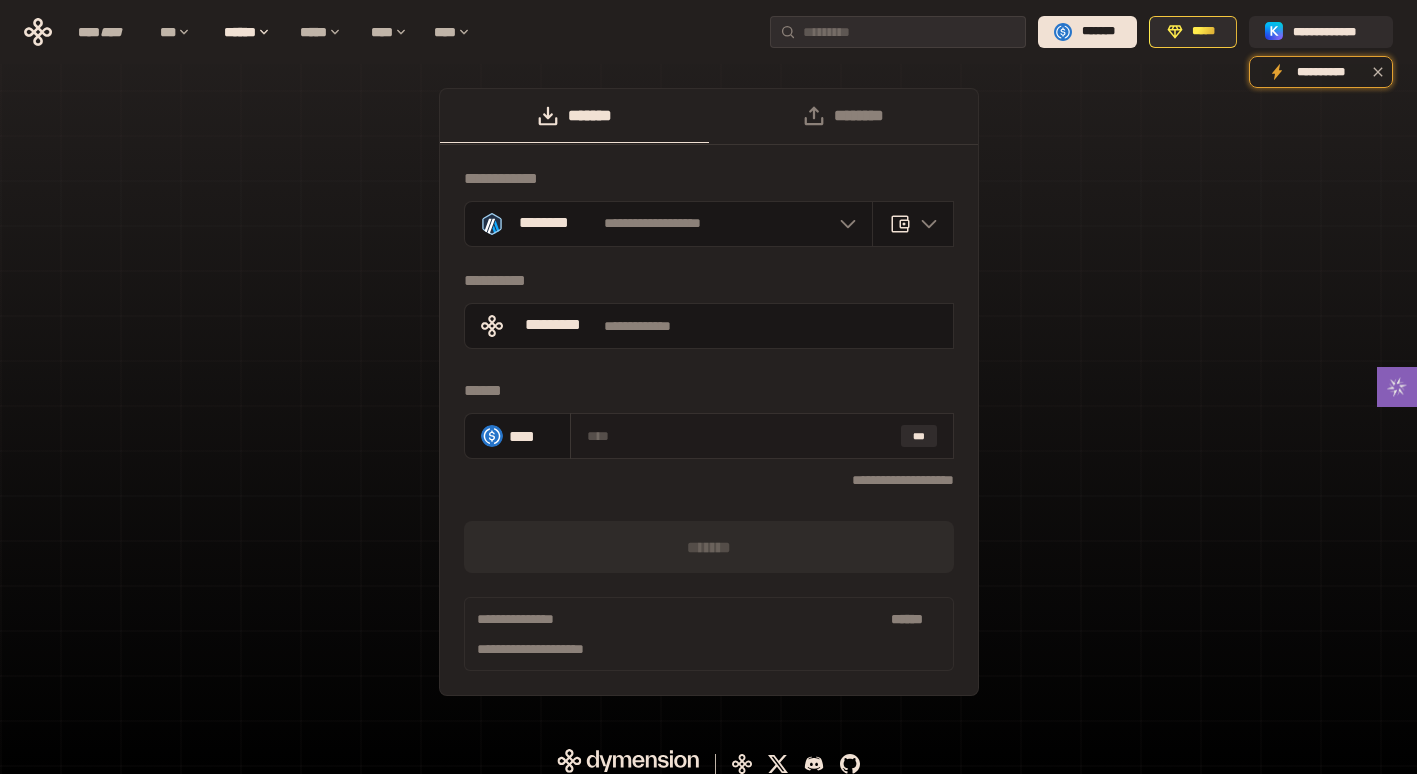 click at bounding box center (740, 436) 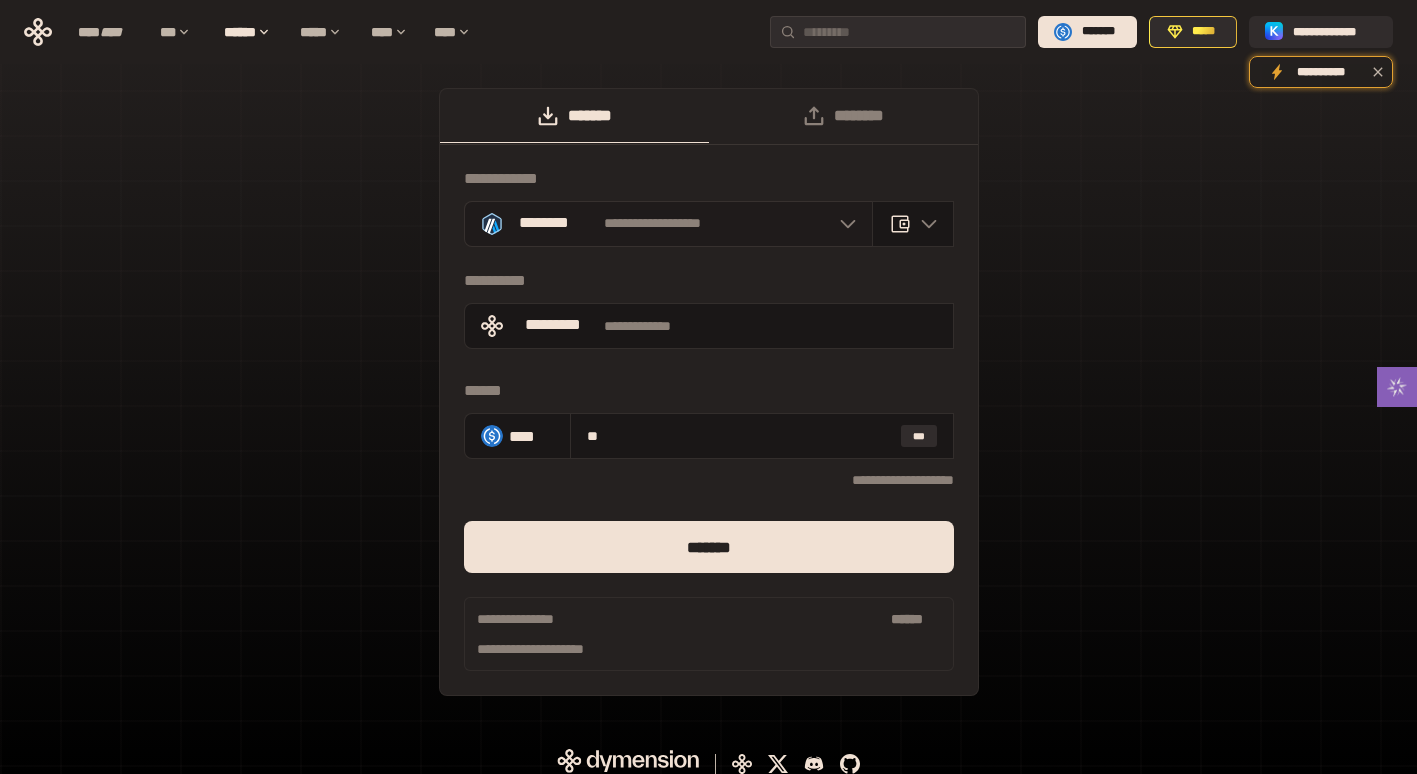 type on "**" 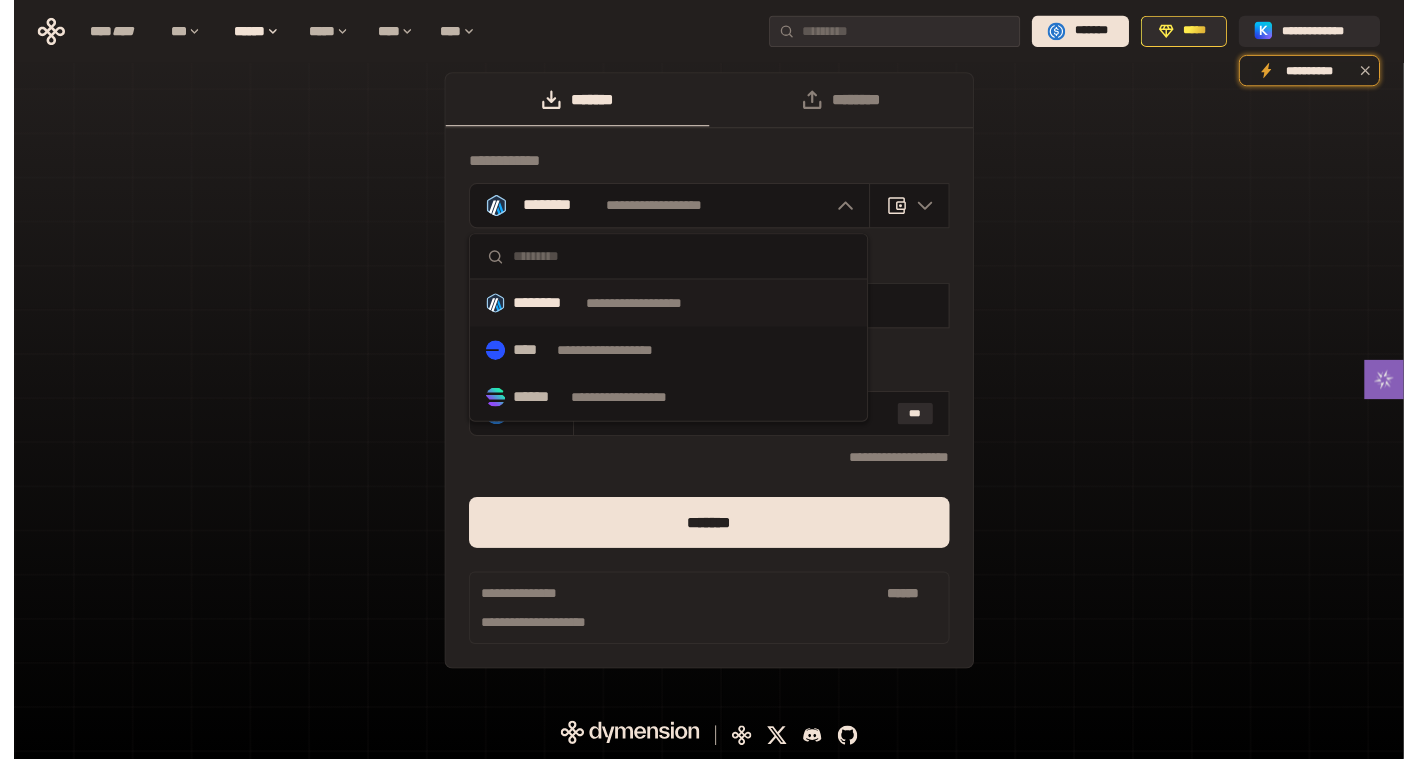 scroll, scrollTop: 0, scrollLeft: 0, axis: both 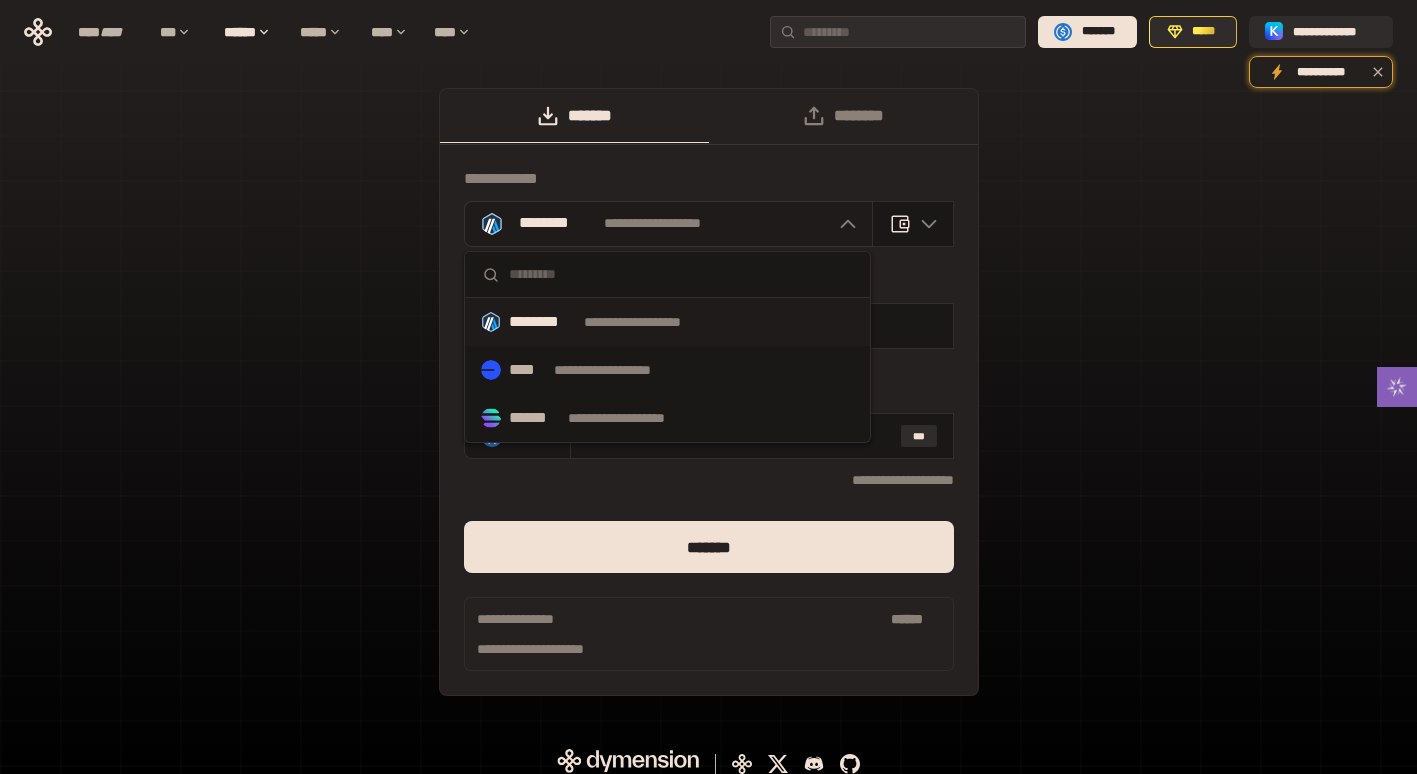 drag, startPoint x: 846, startPoint y: 213, endPoint x: 840, endPoint y: 202, distance: 12.529964 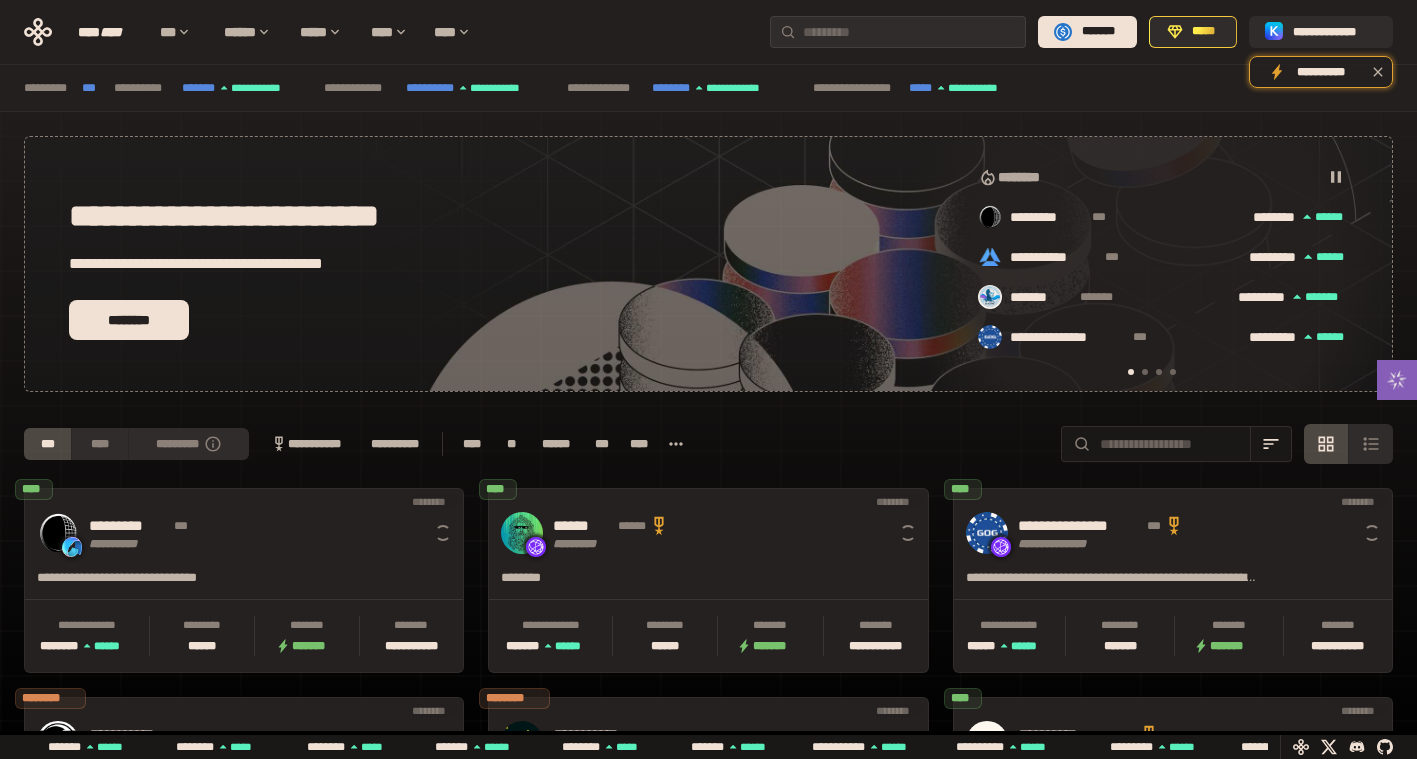 scroll, scrollTop: 0, scrollLeft: 16, axis: horizontal 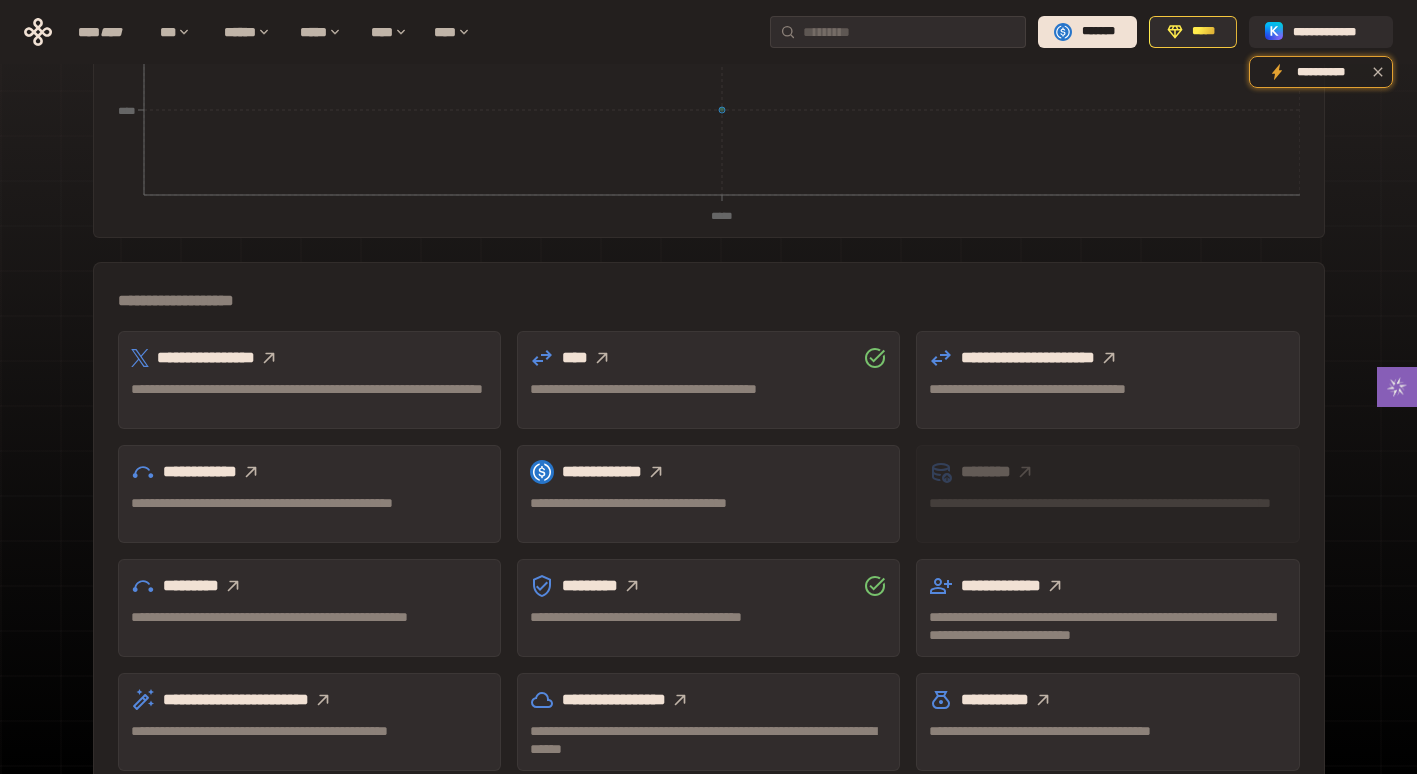 click 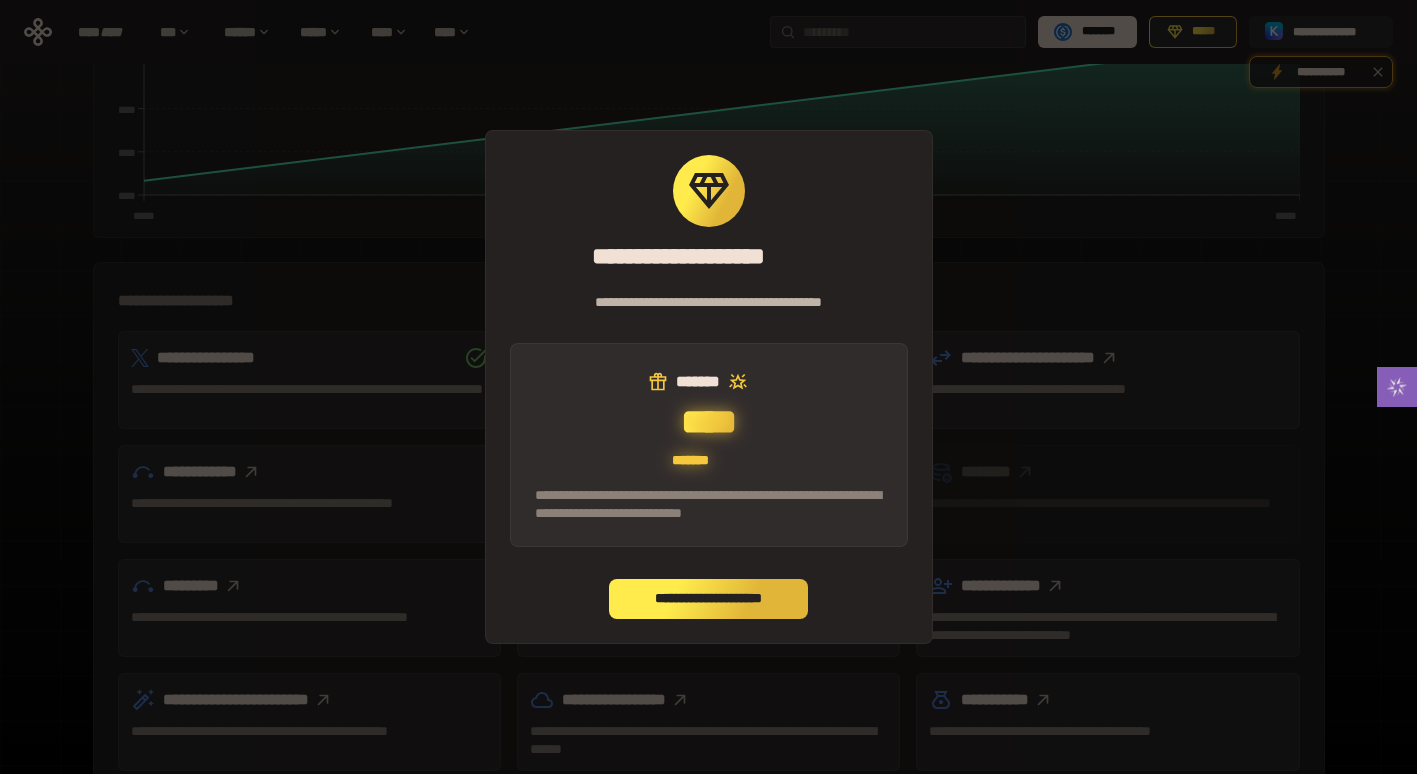 click on "**********" at bounding box center [709, 599] 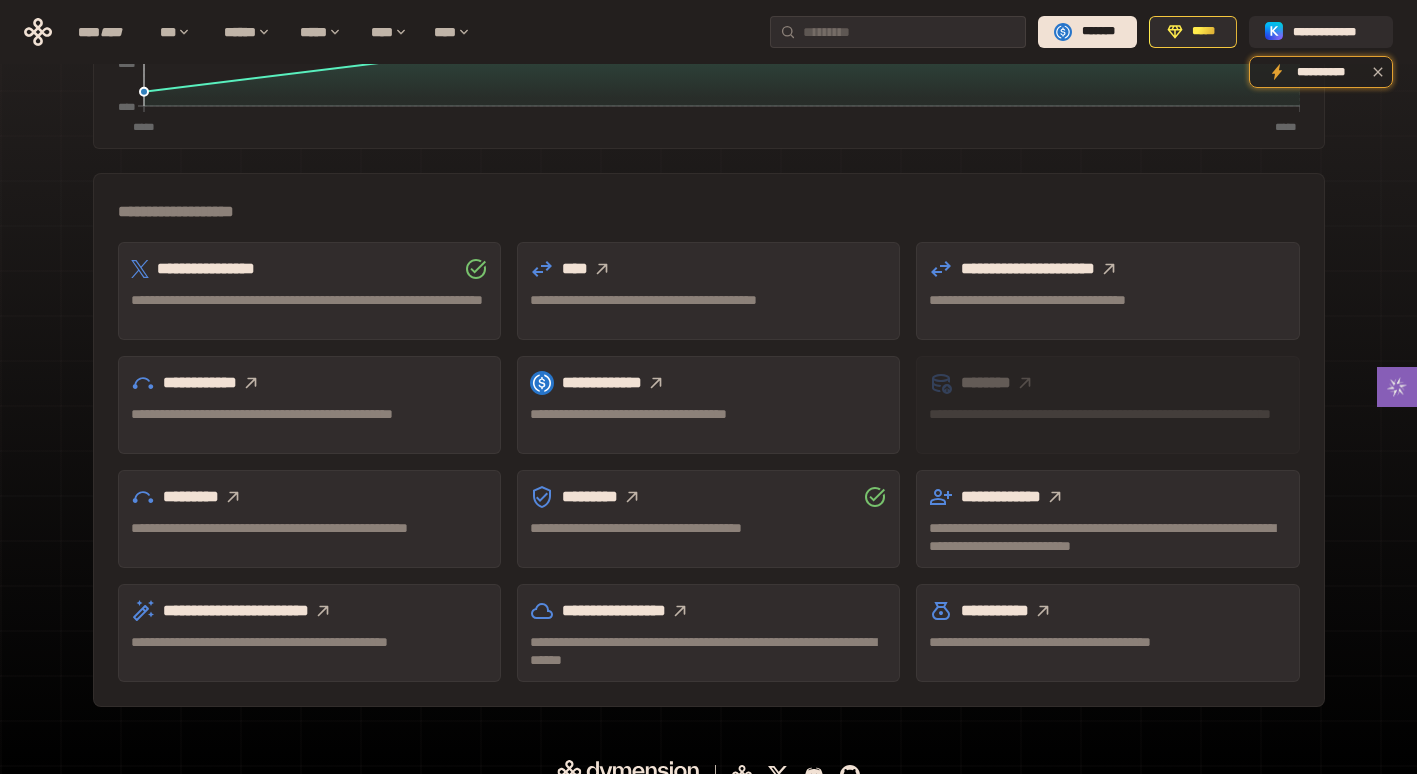 scroll, scrollTop: 514, scrollLeft: 0, axis: vertical 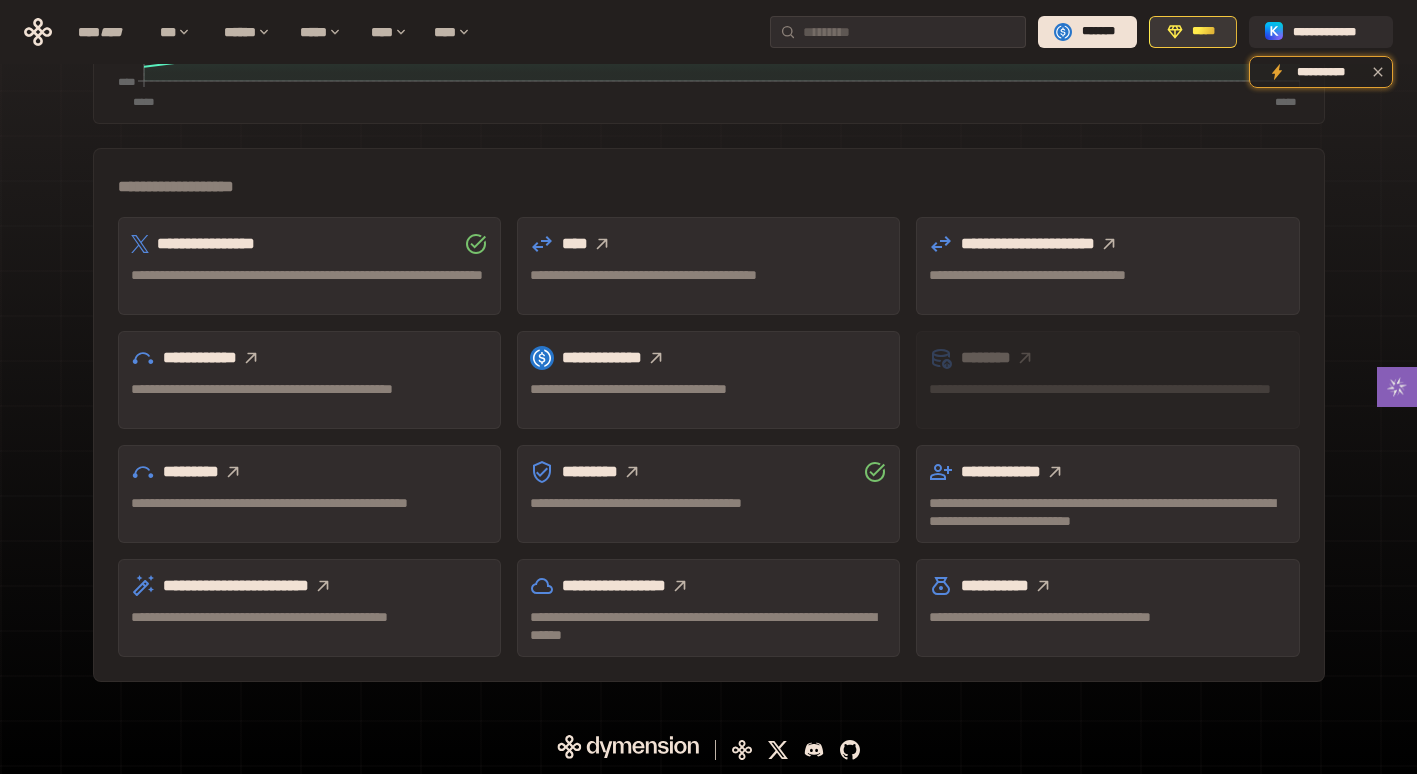 click on "*****" at bounding box center (1193, 32) 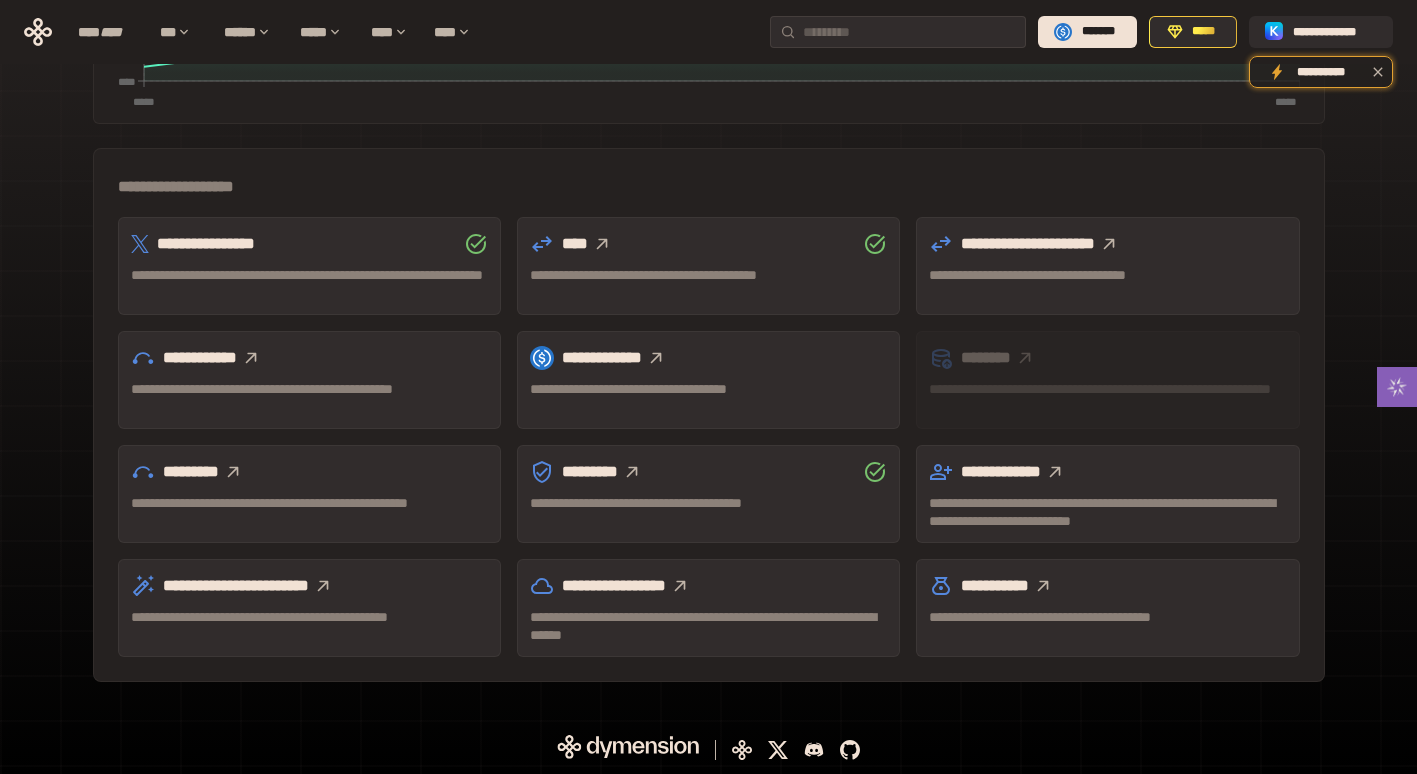 click 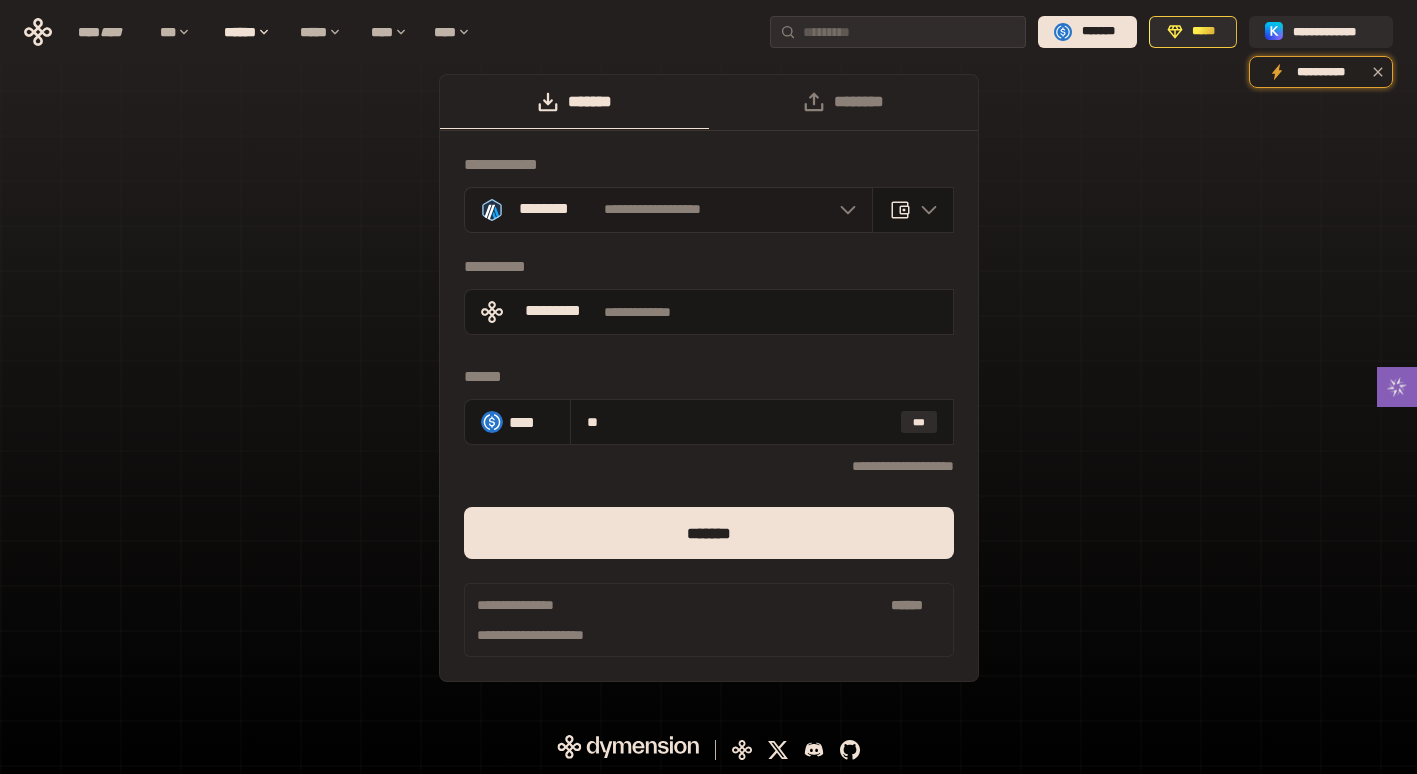click on "**********" at bounding box center [668, 210] 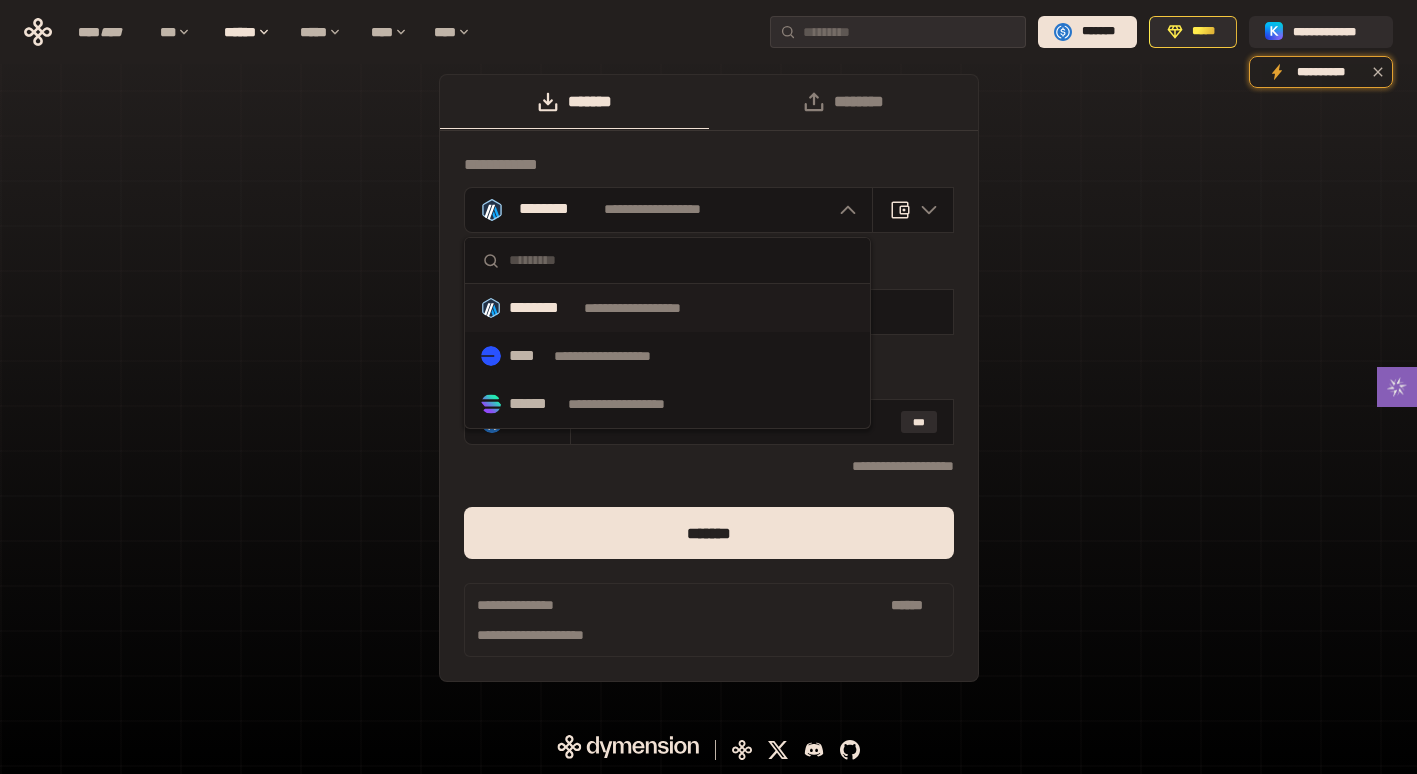 click 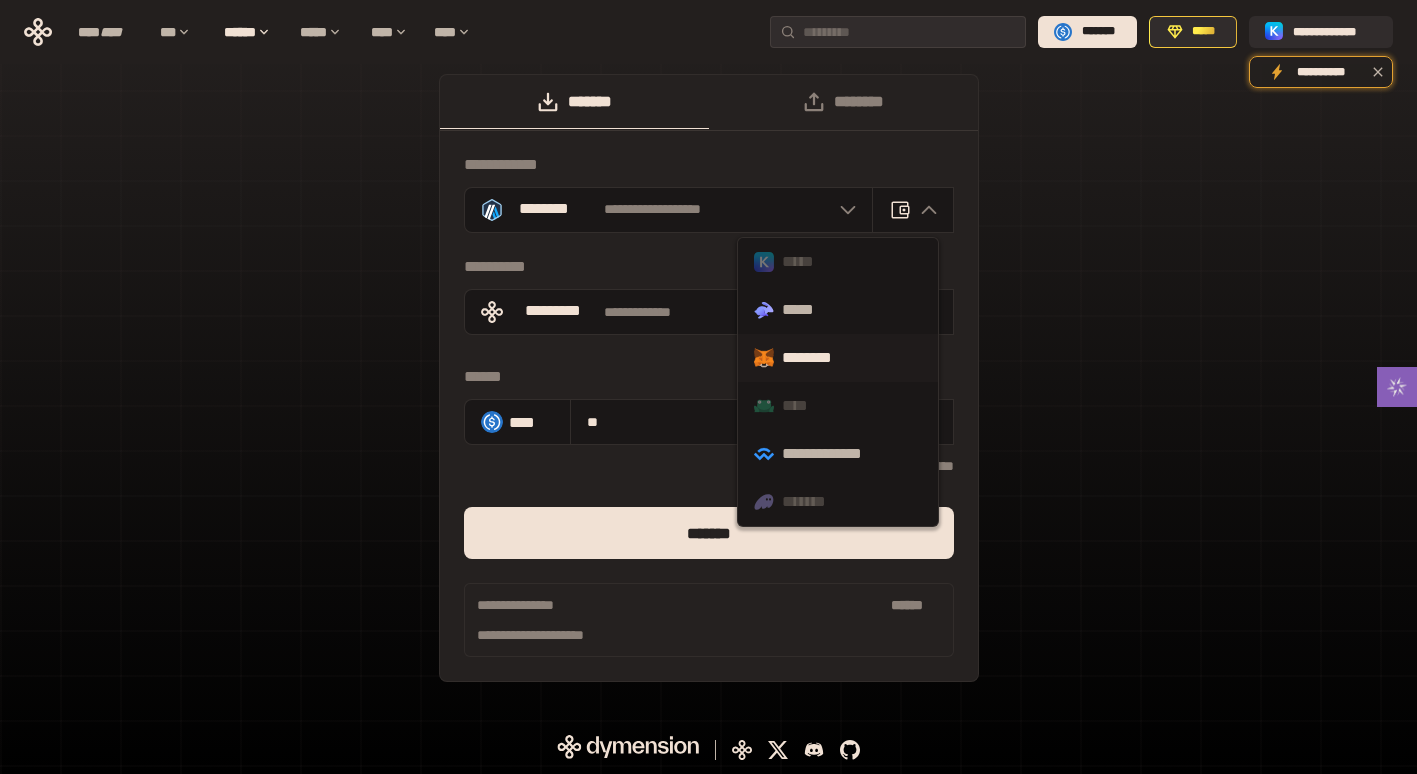 click on "********" at bounding box center (838, 358) 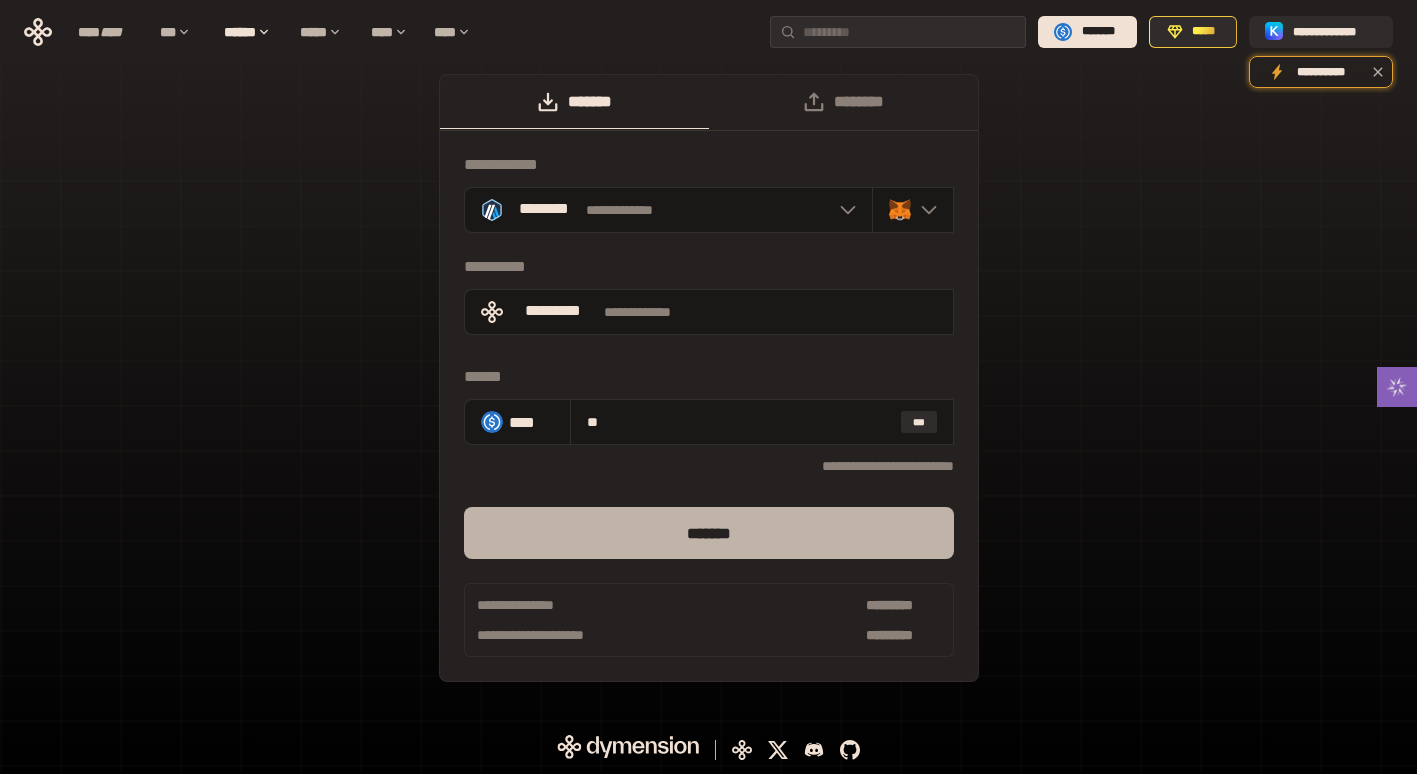 click on "*******" at bounding box center [709, 533] 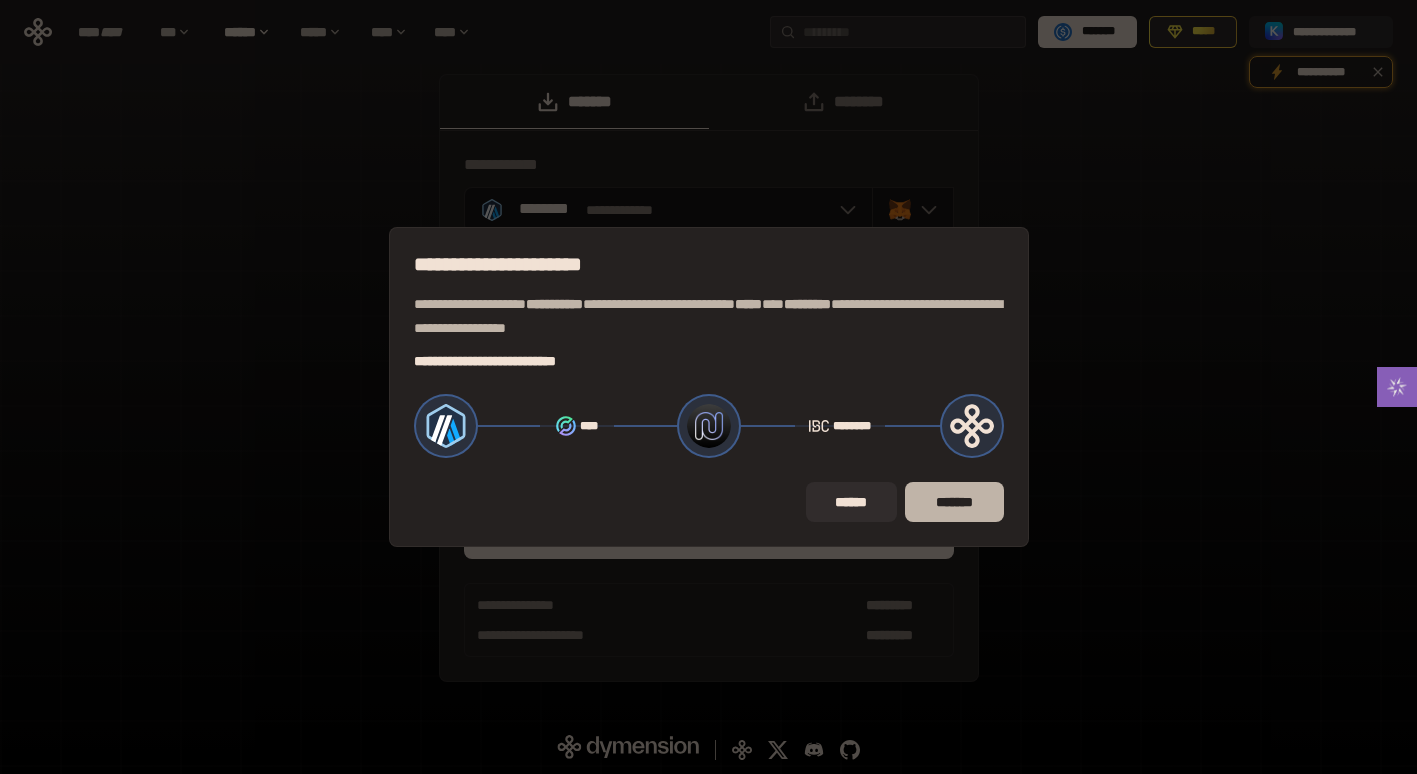 click on "*******" at bounding box center [954, 502] 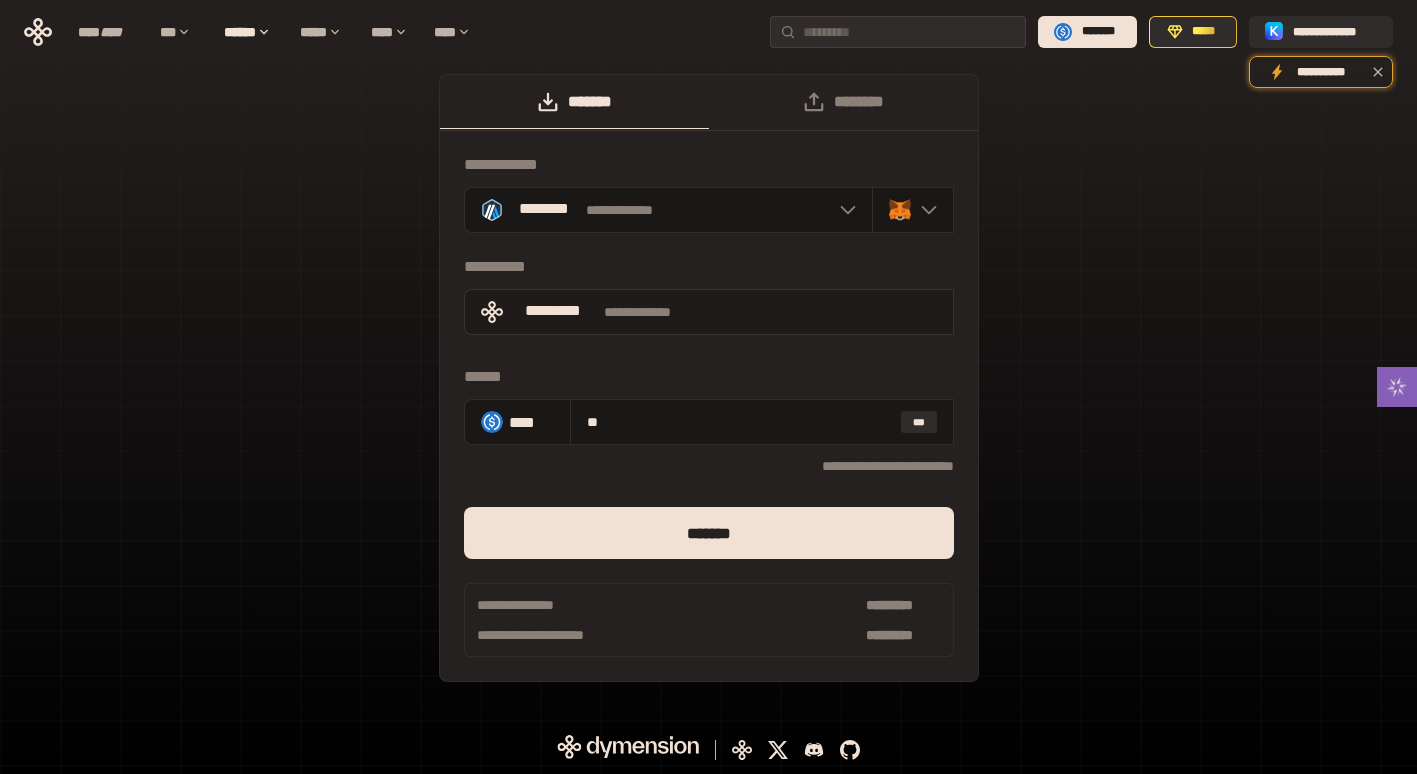 click on "**********" at bounding box center [709, 312] 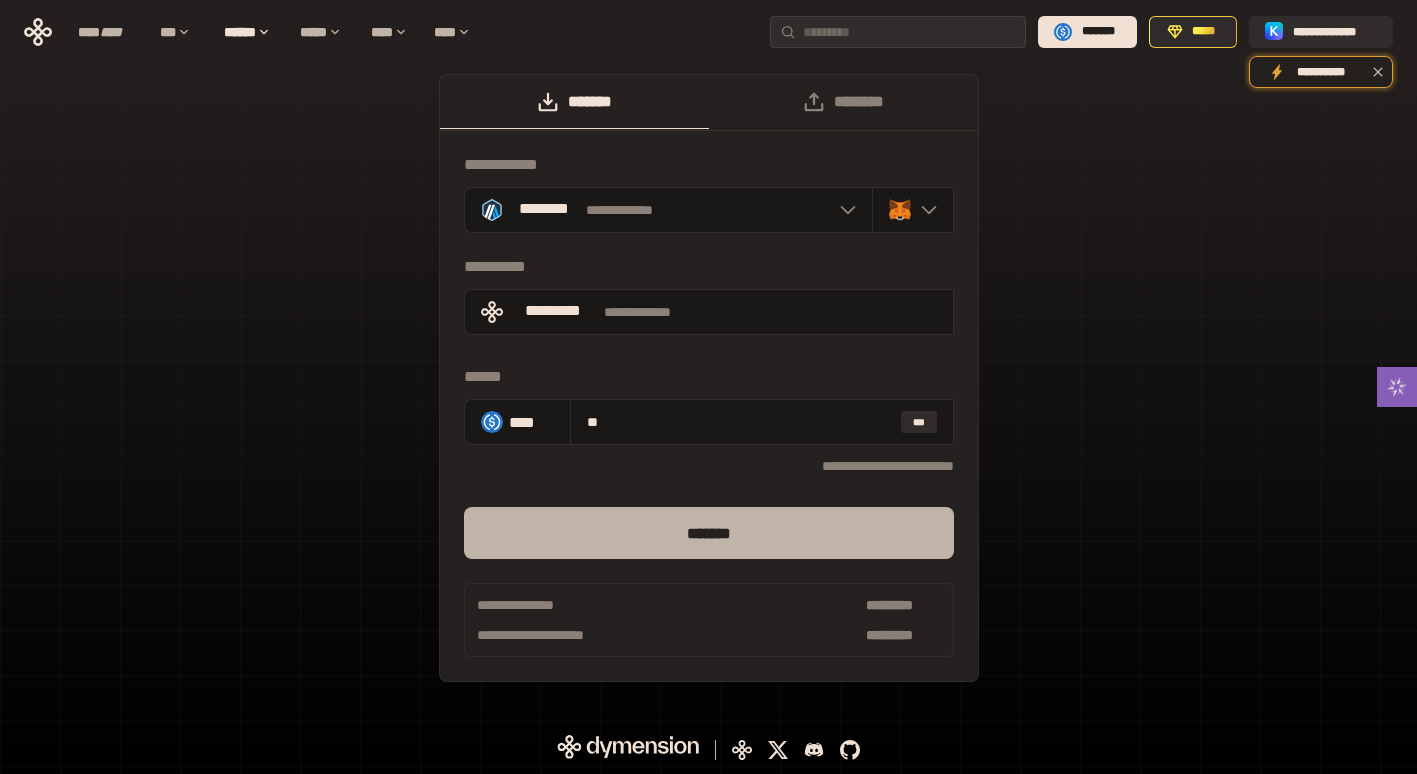 click on "*******" at bounding box center [709, 533] 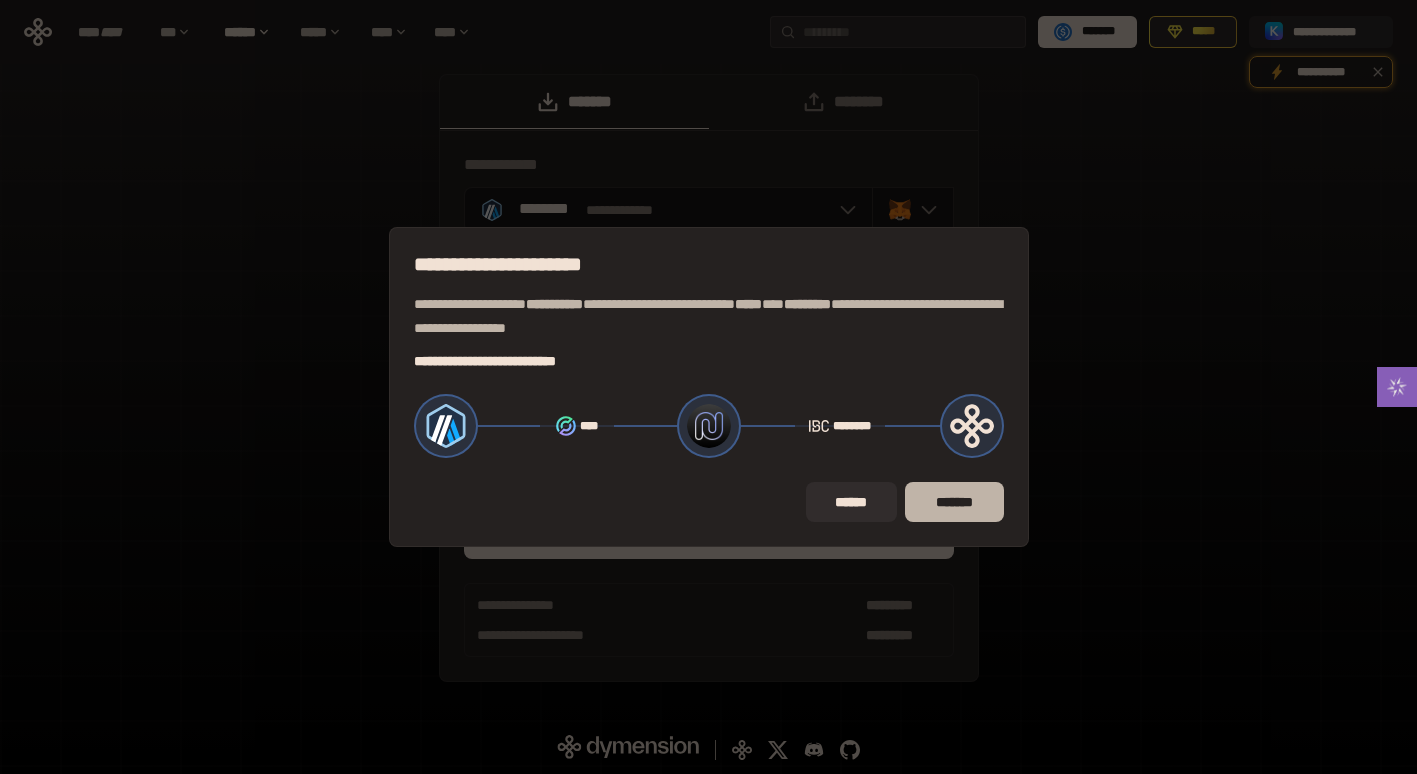 click on "*******" at bounding box center [954, 502] 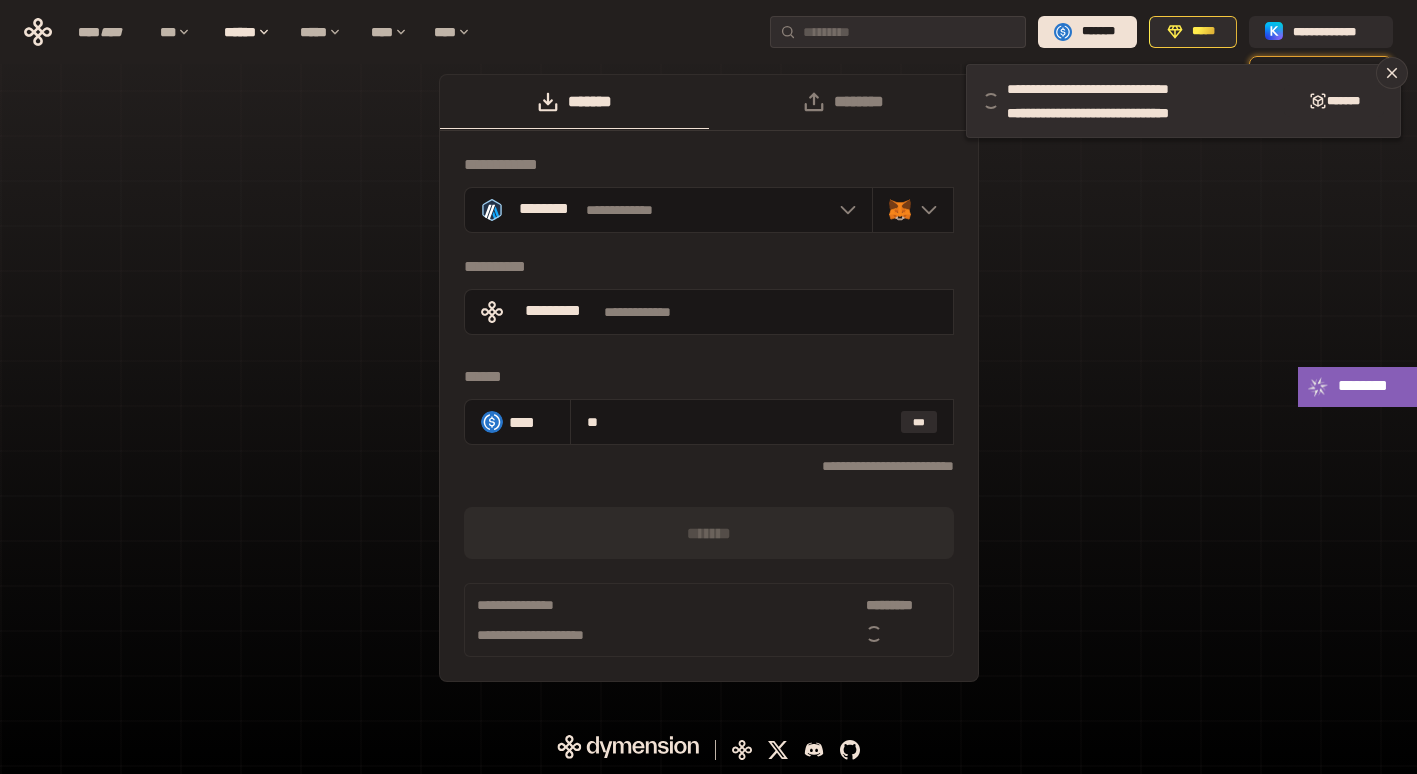 scroll, scrollTop: 0, scrollLeft: 0, axis: both 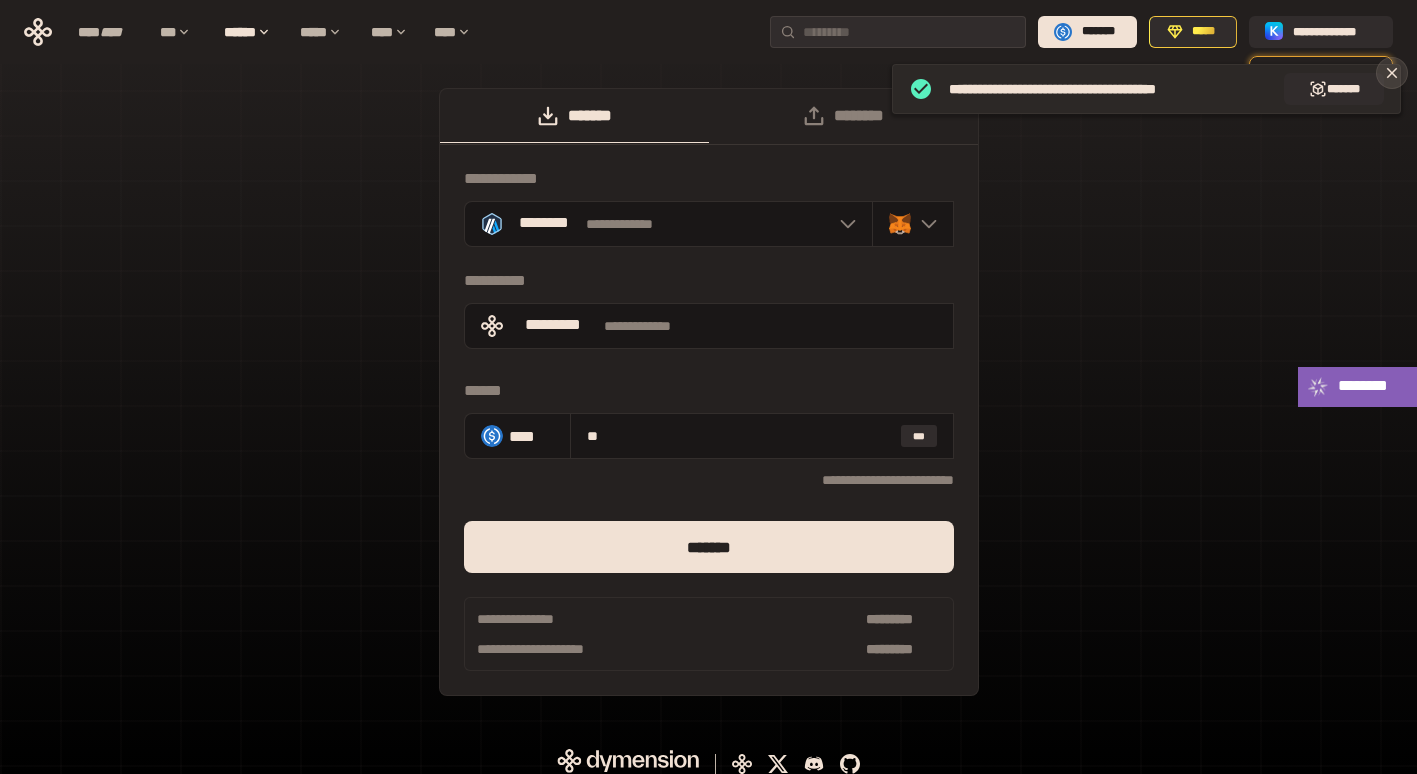 click 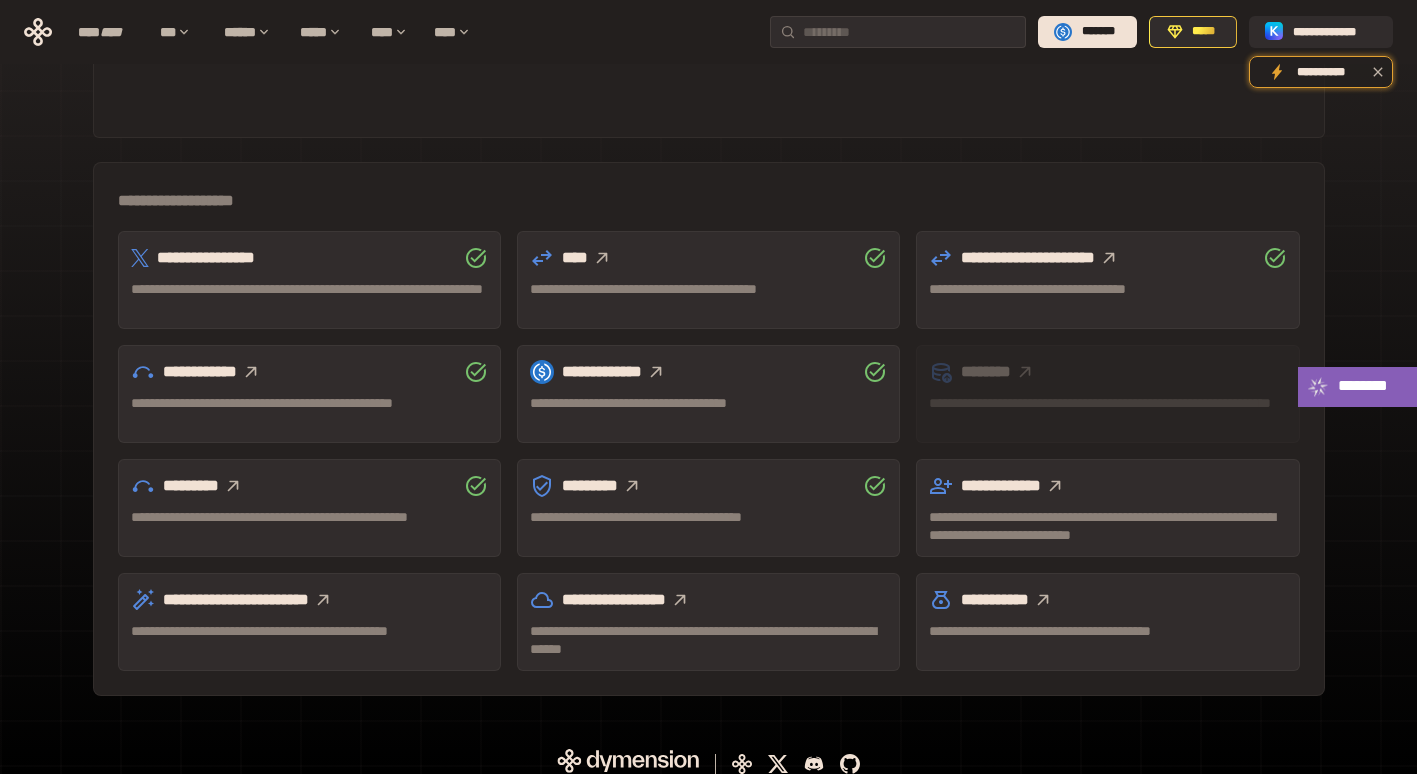 scroll, scrollTop: 514, scrollLeft: 0, axis: vertical 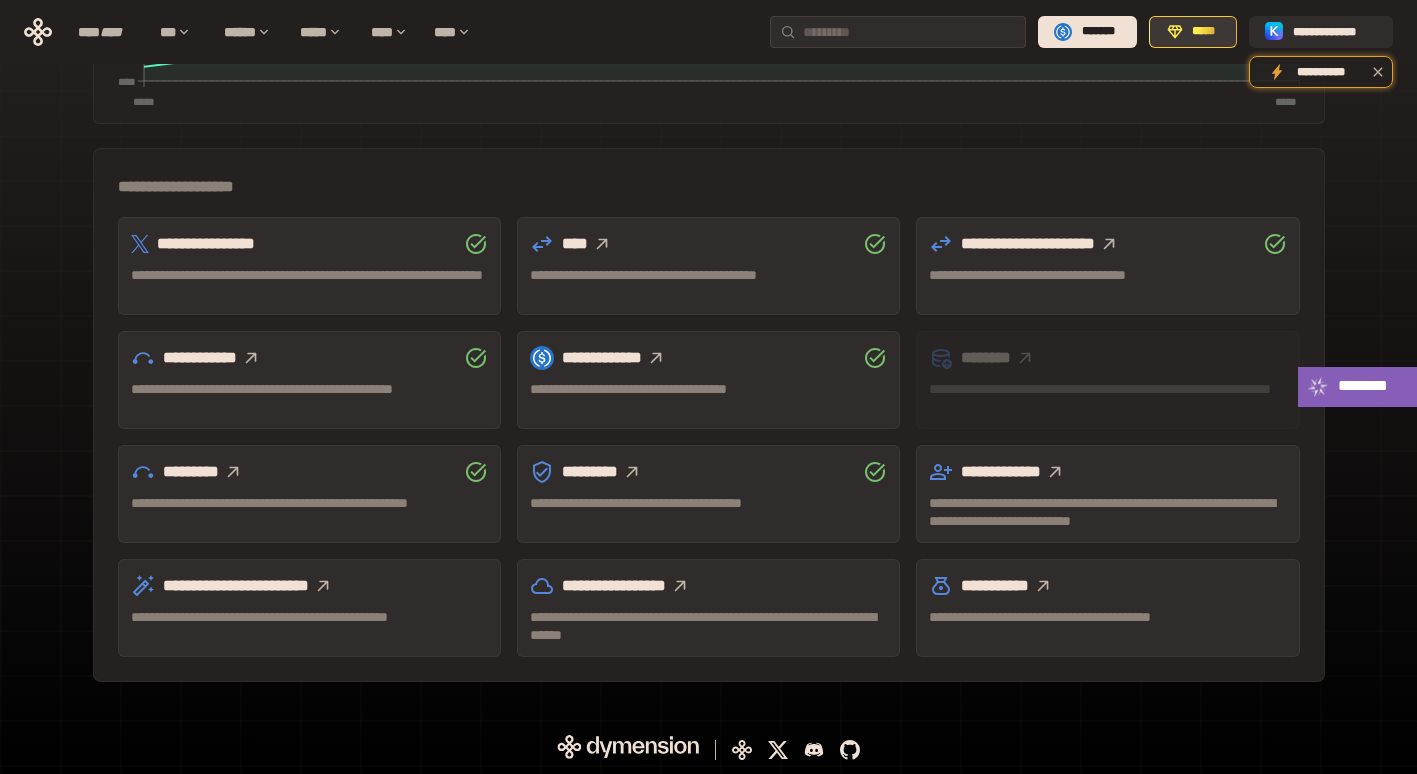 click on "*****" at bounding box center [1204, 32] 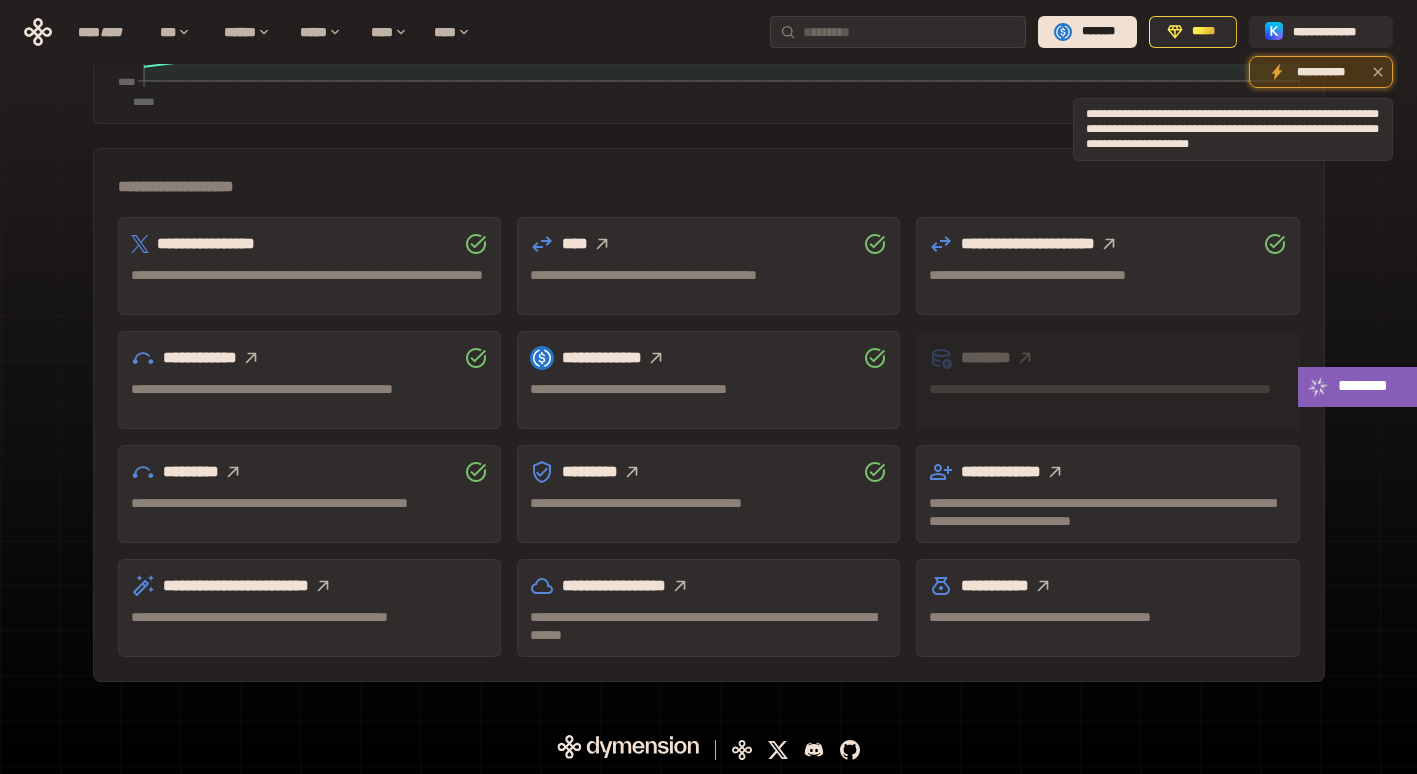 click at bounding box center [1378, 72] 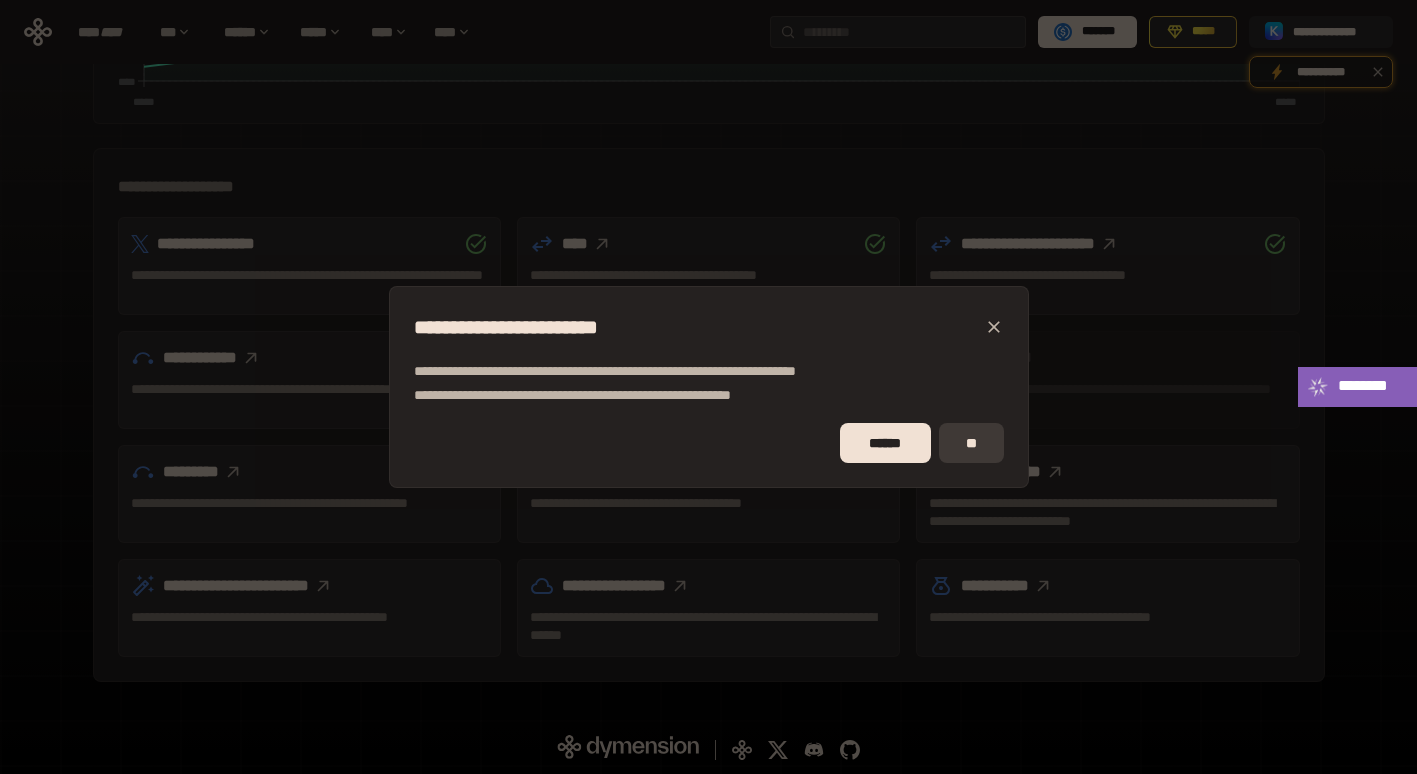 click on "**" at bounding box center (971, 443) 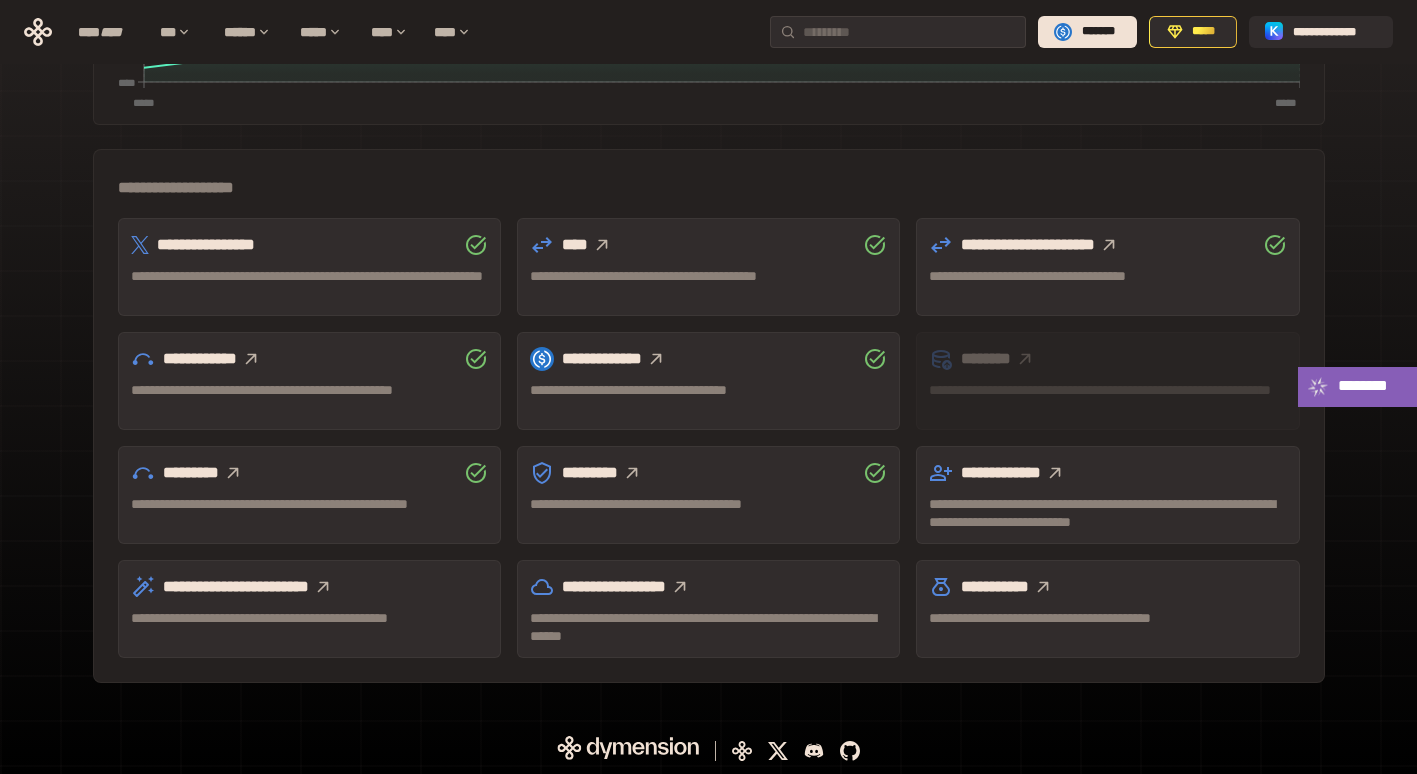 scroll, scrollTop: 514, scrollLeft: 0, axis: vertical 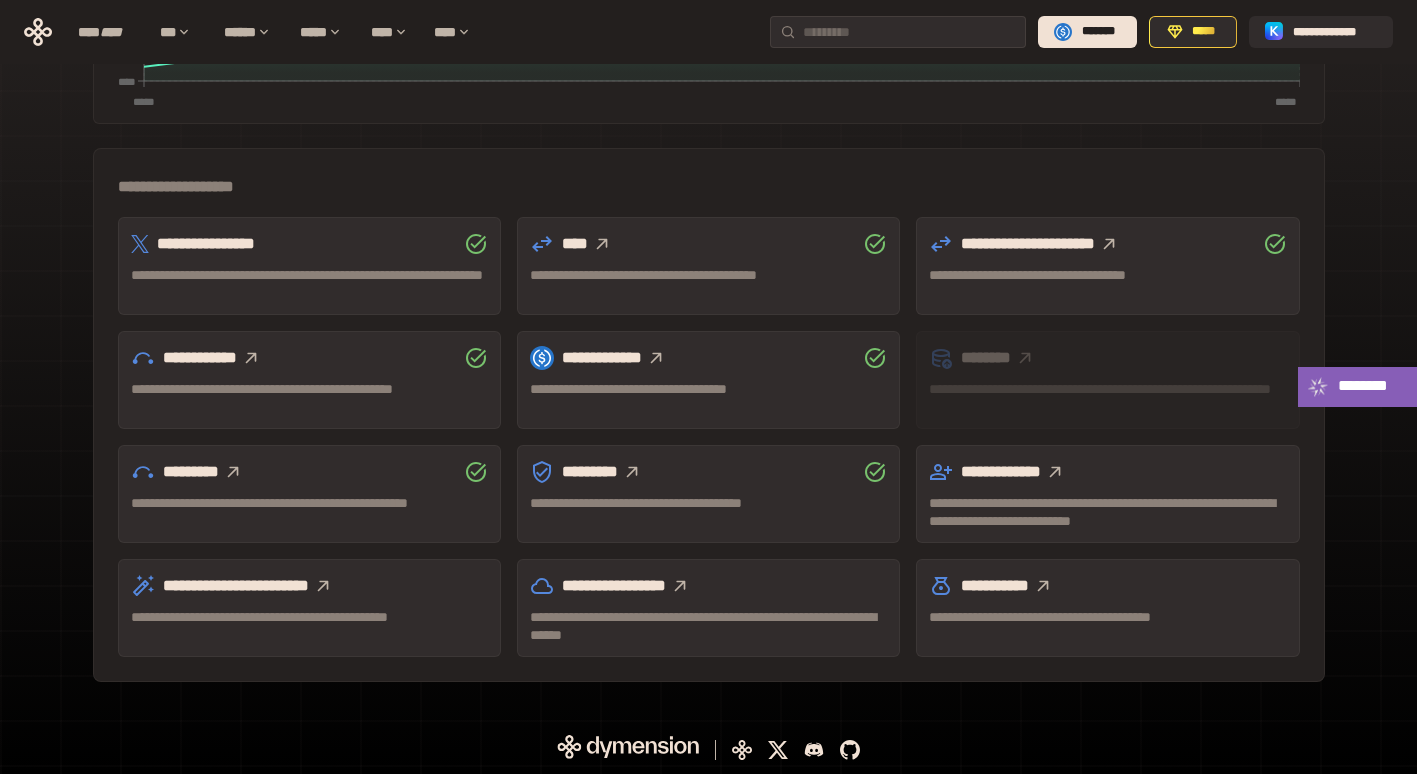 click 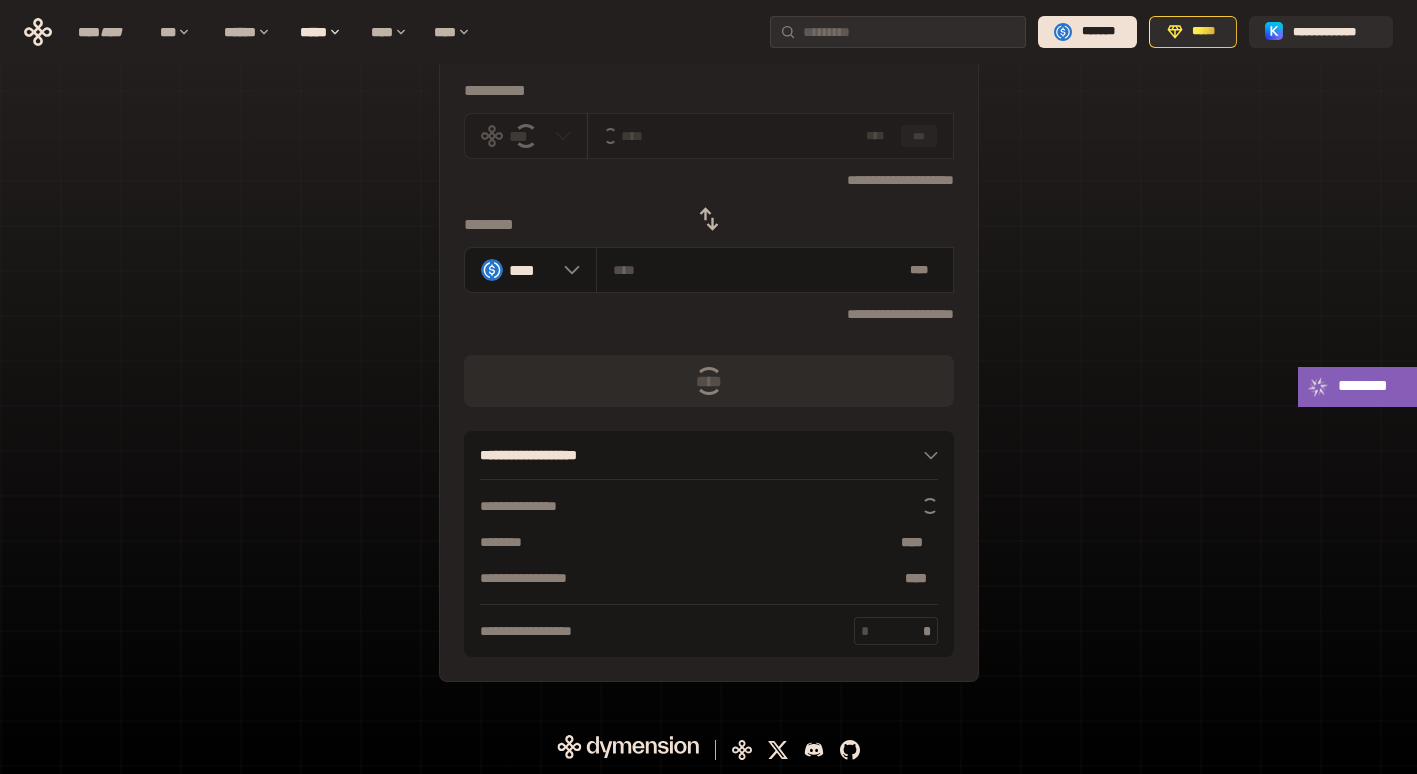scroll, scrollTop: 0, scrollLeft: 0, axis: both 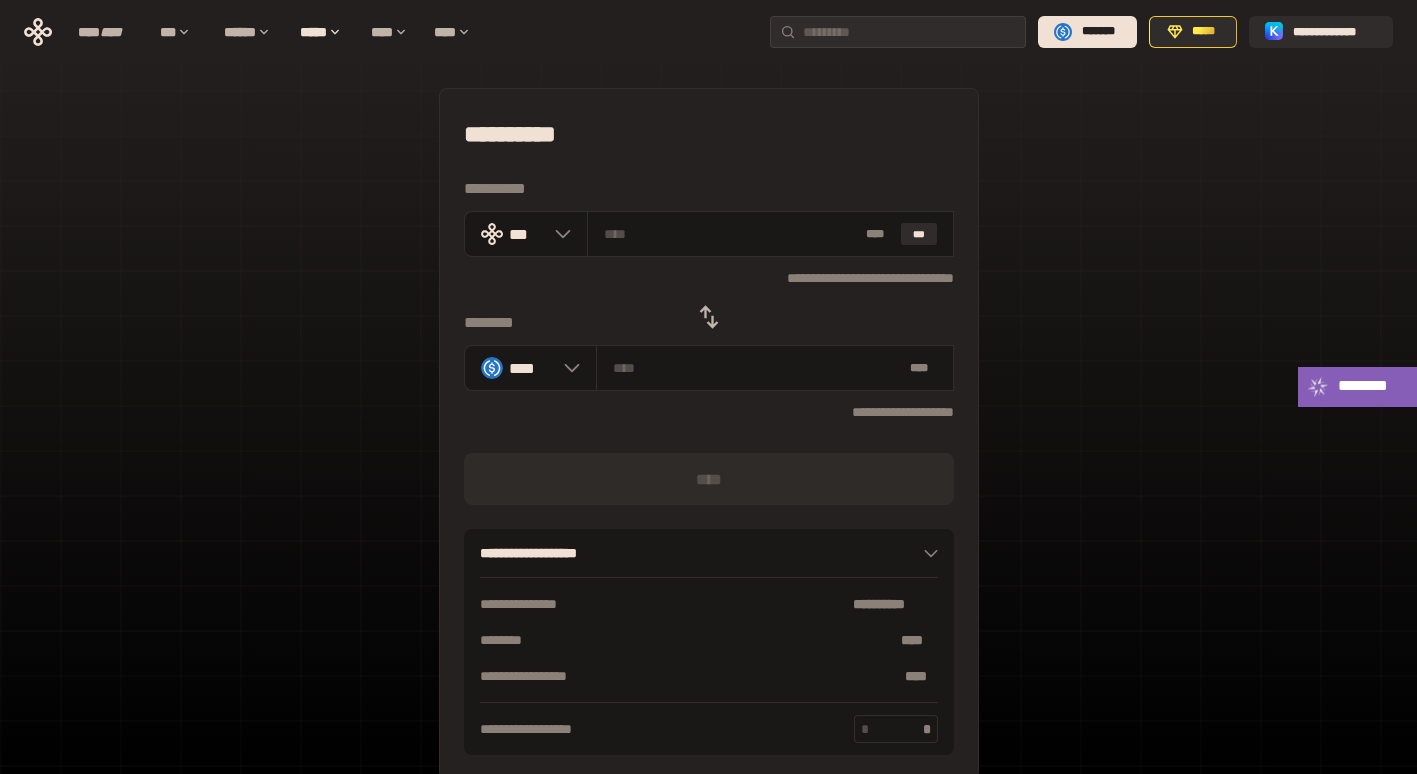 click 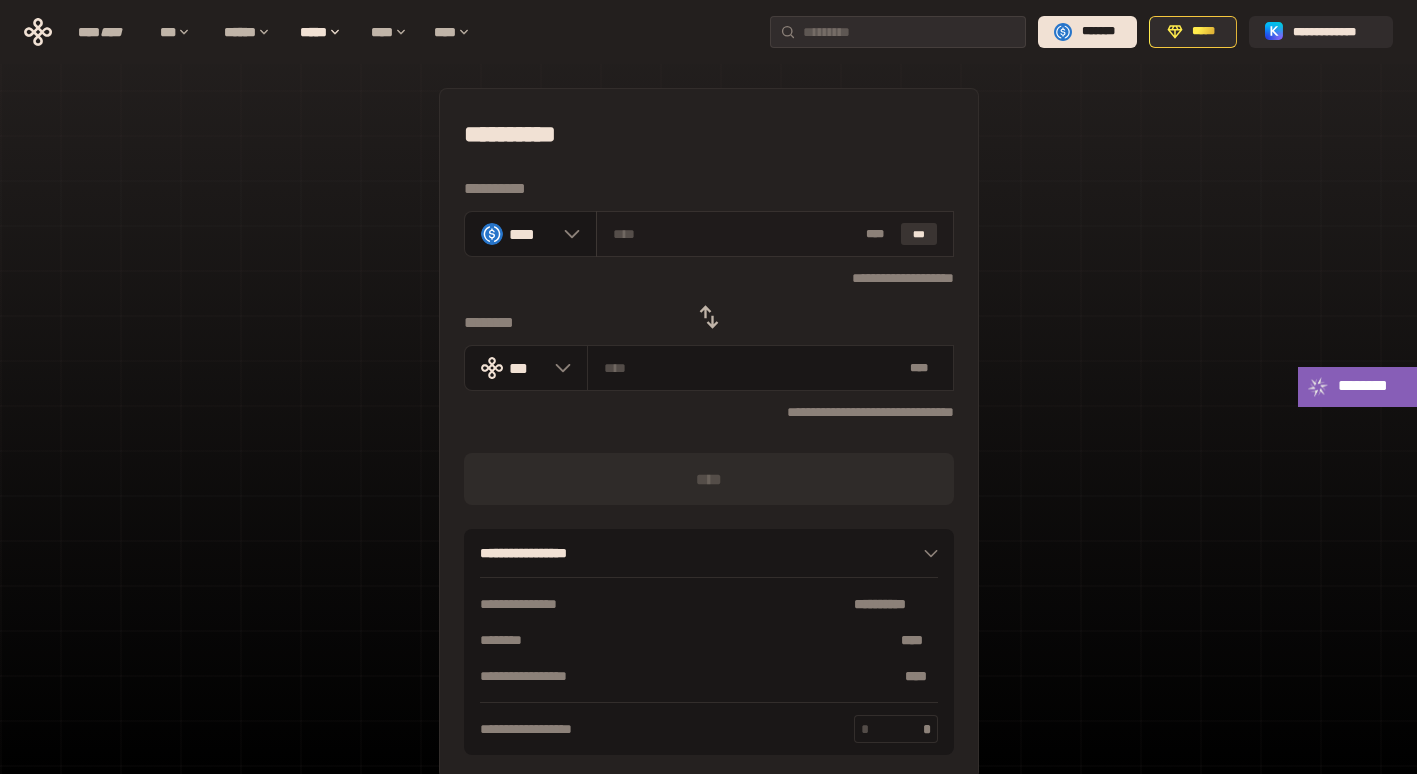 click on "***" at bounding box center (919, 234) 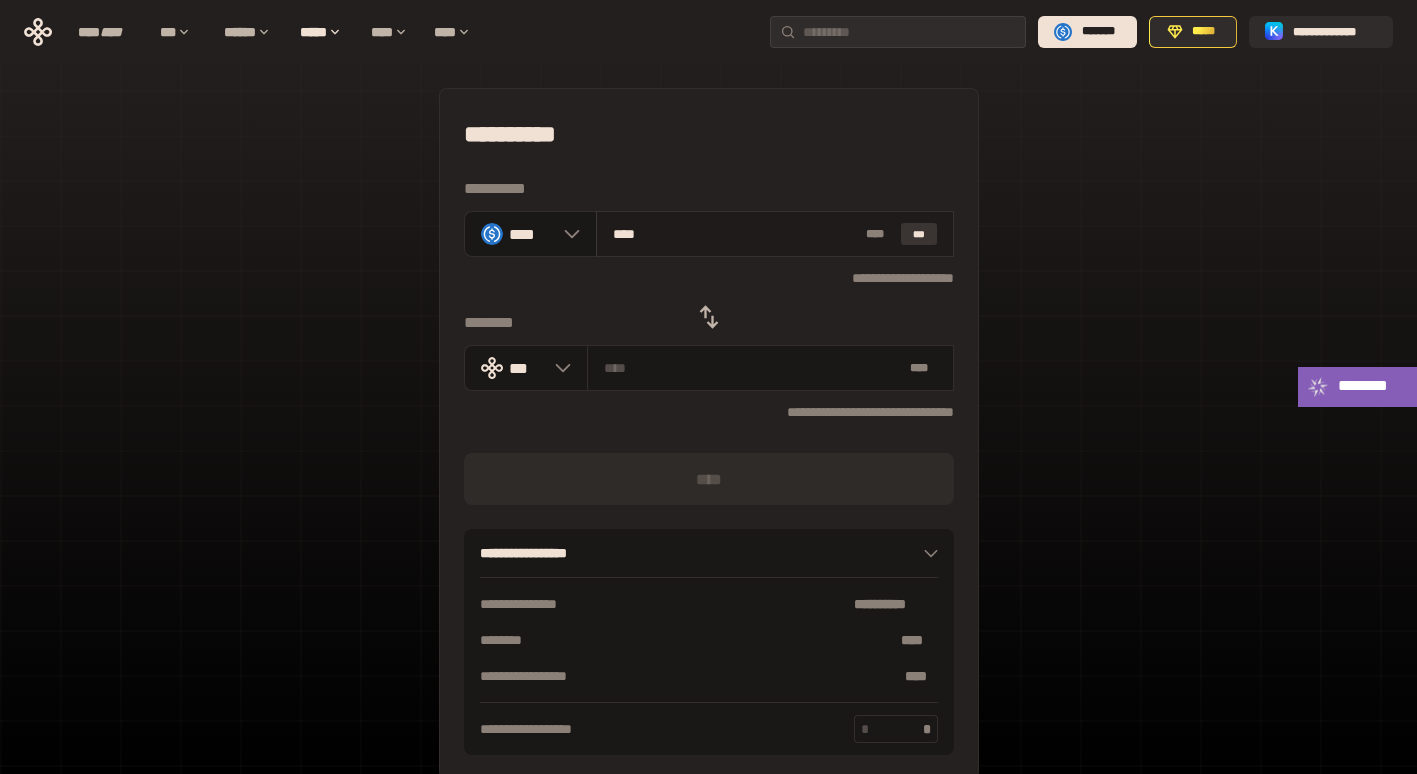 type on "**********" 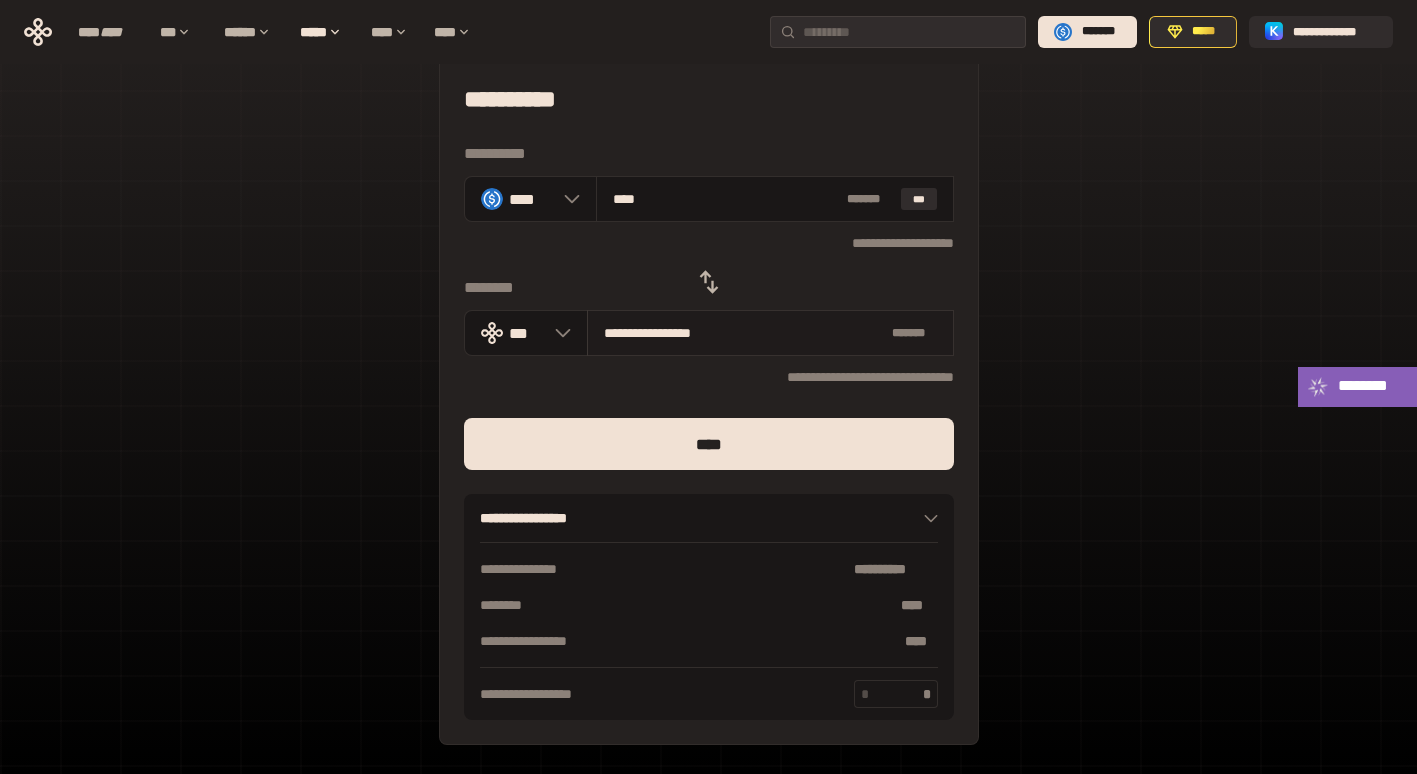 scroll, scrollTop: 0, scrollLeft: 0, axis: both 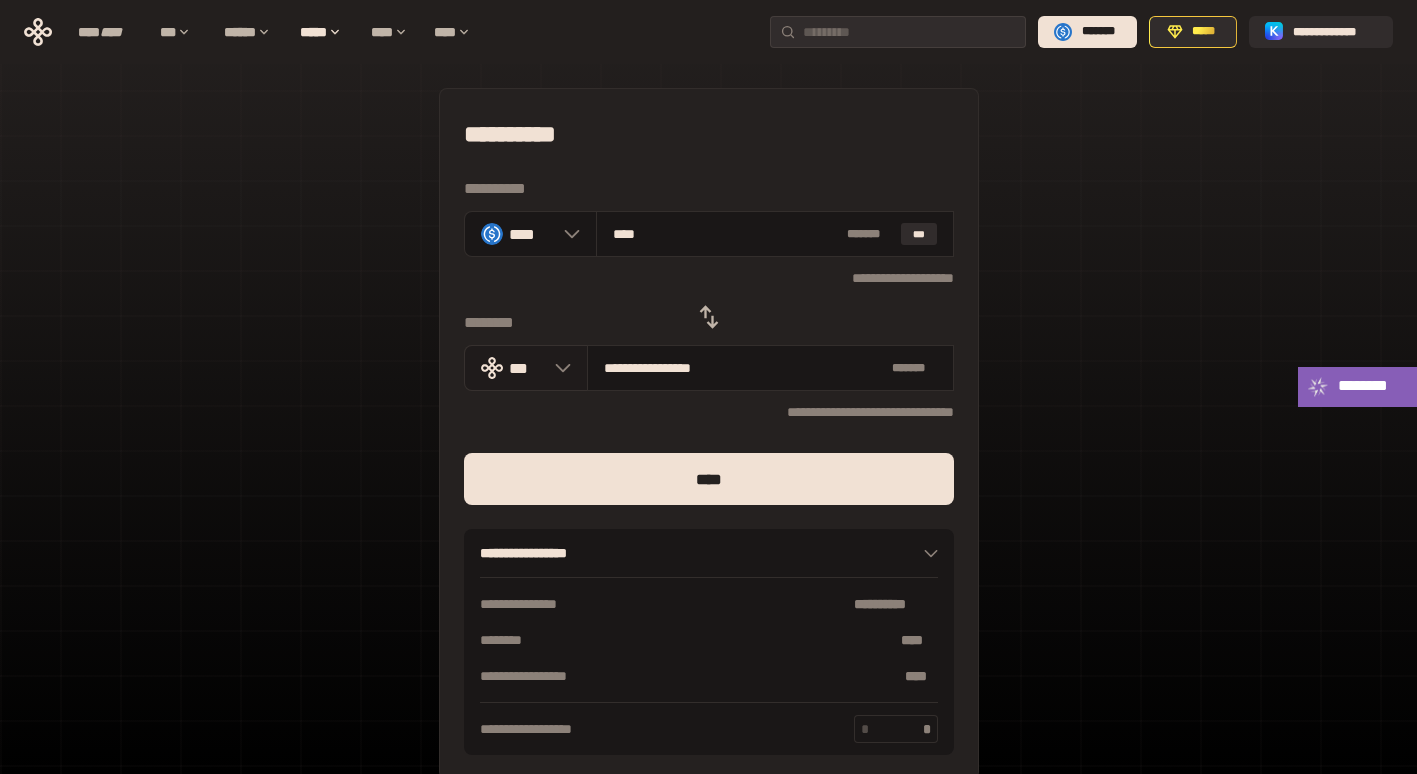 click on "***" at bounding box center [526, 368] 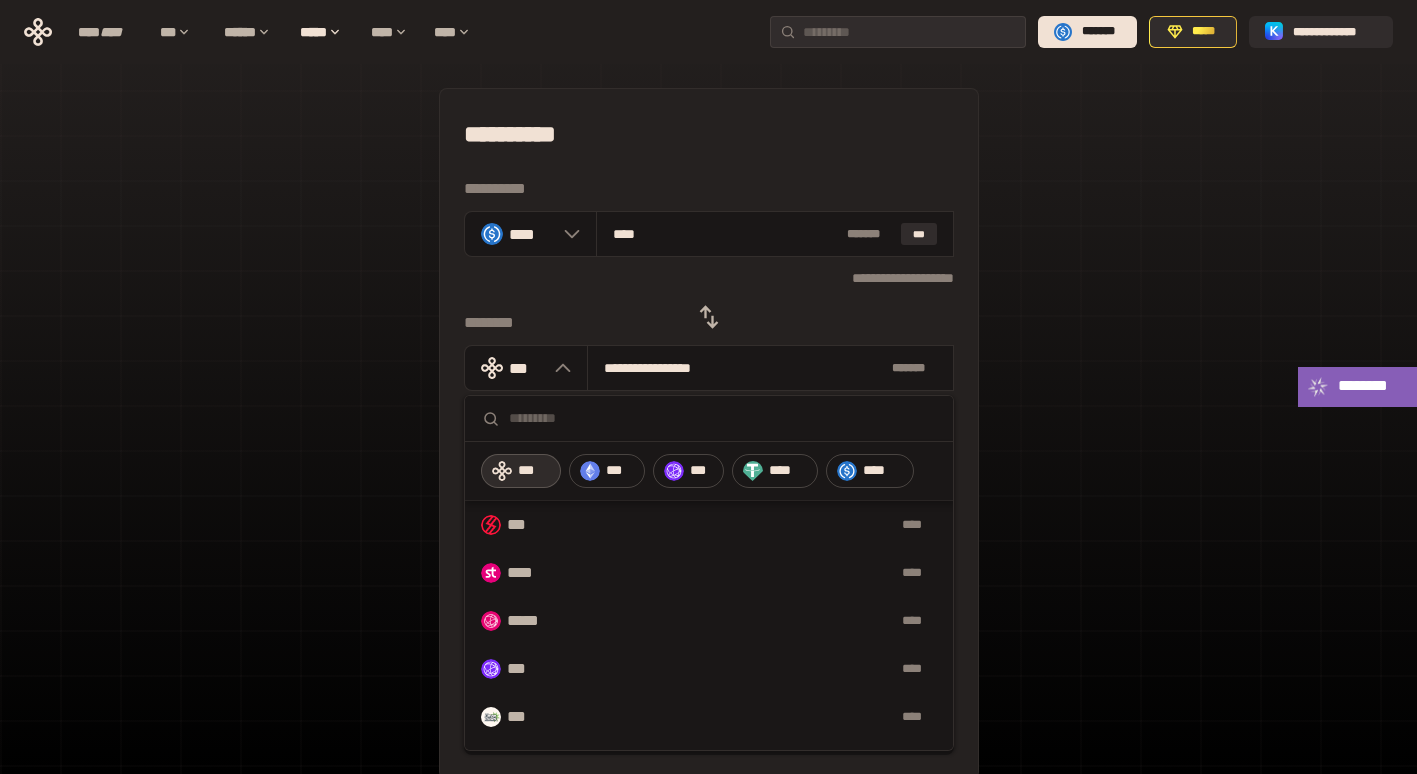 scroll, scrollTop: 1062, scrollLeft: 0, axis: vertical 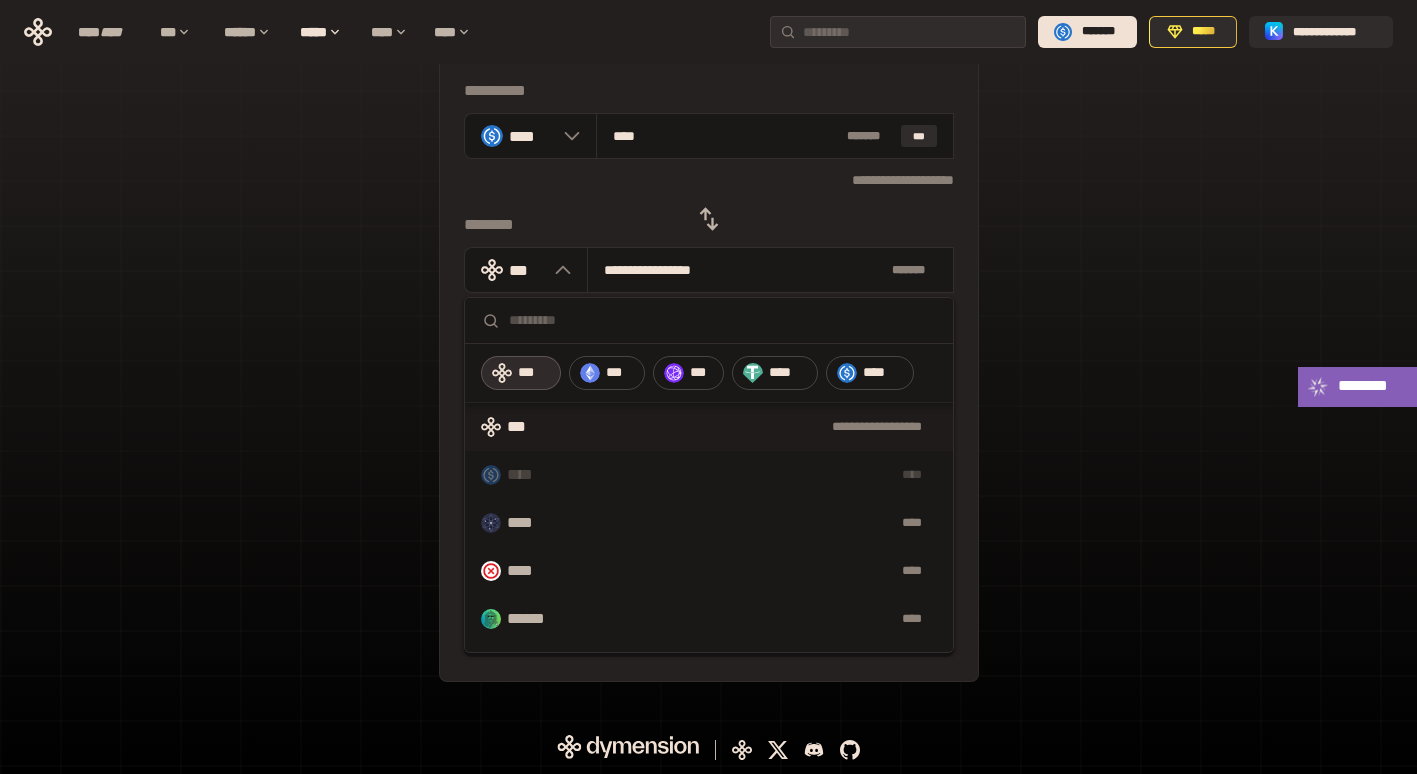 click on "[FIRST] [LAST] [PHONE] [EMAIL] [ADDRESS] [CITY] [STATE] [ZIP] [COUNTRY] [CARD_NUMBER] [EXP_DATE] [CVV] [CARD_TYPE] [NAME_ON_CARD] [BILLING_ADDRESS] [BILLING_CITY] [BILLING_STATE] [BILLING_ZIP] [BILLING_COUNTRY] [PHONE] [EMAIL] [DOB] [AGE] [NATIONALITY] [PASSPORT_NUMBER] [DRIVER_LICENSE] [SSN] [EMPLOYER] [JOB_TITLE] [SALARY] [BANK_NAME] [ACCOUNT_NUMBER] [ROUTING_NUMBER] [CREDIT_SCORE] [LOAN_AMOUNT] [INTEREST_RATE] [PAYMENT_HISTORY] [DEBT_TO_INCOME] [COLLATERAL] [GUARANTOR] [SIGNATURE] [MOTHER_MAIDEN_NAME] [PET_NAME] [FIRST_SCHOOL] [FAVORITE_COLOR] [FIRST_JOB] [CHILDHOOD_FRIEND] [FIRST_CAR] [DREAM_VACATION] [LAST_LOGIN] [IP_ADDRESS] [DEVICE_INFO] [BROWSER_INFO] [OPERATING_SYSTEM] [COOKIES] [LOCATION_HISTORY] [SEARCH_HISTORY] [PURCHASE_HISTORY] [HEALTH_RECORDS] [MEDICAL_HISTORY] [ALLERGIES] [MEDICATIONS] [INSURANCE_PROVIDER] [POLICY_NUMBER] [EMERGENCY_CONTACT] [RELATIONSHIP] [PHONE] [EMAIL] [ADDRESS] [CITY] [STATE] [ZIP] [COUNTRY] [RELIGION] [POLITICAL_PARTY] [ETHNICITY] [GENDER] [SEXUAL_ORIENTATION] [MARITAL_STATUS] [NUMBER_OF_CHILDREN] [CHILDREN_NAMES] [CHILDREN_DOB] [PARENT_NAMES] [SIBLINGS_NAMES] [GRANDPARENTS_NAMES] [SPOUSE_NAME] [EX_SPOUSE_NAME] [PET_OWNER_NAME] [VOTER_REGISTRATION] [MILITARY_SERVICE] [CRIMINAL_RECORD] [BANKRUPTCY_RECORD] [LEGAL_ISSUES] [TRAFFIC_VIOLATIONS] [INSURANCE_CLAIMS] [EMPLOYMENT_HISTORY] [EDUCATION_HISTORY] [CERTIFICATIONS] [LICENSES] [PROFESSIONAL_AFFILIATIONS] [MEMBERSHIPS] [HOBBIES] [INTERESTS] [FAVORITE_BOOK] [FAVORITE_MOVIE] [FAVORITE_MUSIC] [FAVORITE_FOOD] [DIET] [EXERCISE_ROUTINE] [SMOKING_STATUS] [ALCOHOL_CONSUMPTION] [DRUG_USE] [MENTAL_HEALTH] [PHYSICAL_HEALTH] [DISABILITIES] [VACCINATION_STATUS] [TEST_RESULTS] [MEDICAL_CONDITIONS] [SURGERIES] [PRESCRIPTIONS] [FAMILY_MEDICAL_HISTORY] [GENETIC_INFORMATION] [DNA_TEST_RESULTS] [BIOMETRIC_DATA] [FINGERPRINTS] [RETINAL_SCAN] [FACIAL_RECOGNITION] [VOICE_PRINT] [HEALTH_INSURANCE_NUMBER] [PATIENT_ID] [MEDICAL_RECORD_NUMBER] [APPOINTMENT_DATE] [APPOINTMENT_TIME] [DOCTOR_NAME] [HOSPITAL_NAME] [CLINIC_NAME] [TREATMENT_DETAILS] [DIAGNOSIS] [PROGNOSIS] [PRESCRIPTION_DETAILS] [LAB_RESULTS] [IMAGING_RESULTS] [THERAPY_NOTES] [COUNSELING_NOTES] [EMERGENCY_CONTACT_NAME] [EMERGENCY_CONTACT_PHONE] [EMERGENCY_CONTACT_RELATIONSHIP] [NEXT_OF_KIN_NAME] [NEXT_OF_KIN_PHONE] [NEXT_OF_KIN_RELATIONSHIP] [GUARDIAN_NAME] [GUARDIAN_PHONE] [GUARDIAN_RELATIONSHIP] [POWER_OF_ATTORNEY_NAME] [POWER_OF_ATTORNEY_PHONE] [POWER_OF_ATTORNEY_RELATIONSHIP] [WILL_EXECUTOR_NAME] [WILL_EXECUTOR_PHONE] [WILL_EXECUTOR_RELATIONSHIP] [TRUSTEE_NAME] [TRUSTEE_PHONE] [TRUSTEE_RELATIONSHIP] [BENEFICIARY_NAME] [BENEFICIARY_PHONE] [BENEFICIARY_RELATIONSHIP] [DONOR_NAME] [DONOR_PHONE] [DONOR_RELATIONSHIP] [RECIPIENT_NAME] [RECIPIENT_PHONE] [RECIPIENT_RELATIONSHIP] [WITNESS_NAME] [WITNESS_PHONE] [WITNESS_RELATIONSHIP] [NOTARY_NAME] [NOTARY_PHONE] [NOTARY_RELATIONSHIP] [LAWYER_NAME] [LAWYER_PHONE] [LAWYER_RELATIONSHIP] [ACCOUNTANT_NAME] [ACCOUNTANT_PHONE] [ACCOUNTANT_RELATIONSHIP] [FINANCIAL_ADVISOR_NAME] [FINANCIAL_ADVISOR_PHONE] [FINANCIAL_ADVISOR_RELATIONSHIP] [INSURANCE_AGENT_NAME] [INSURANCE_AGENT_PHONE] [INSURANCE_AGENT_RELATIONSHIP] [REAL_ESTATE_AGENT_NAME] [REAL_ESTATE_AGENT_PHONE] [REAL_ESTATE_AGENT_RELATIONSHIP] [TRAVEL_AGENT_NAME] [TRAVEL_AGENT_PHONE] [TRAVEL_AGENT_RELATIONSHIP] [EVENT_PLANNER_NAME] [EVENT_PLANNER_PHONE] [EVENT_PLANNER_RELATIONSHIP] [WEDDING_PLANNER_NAME] [WEDDING_PLANNER_PHONE] [WEDDING_PLANNER_RELATIONSHIP] [PERSONAL_TRAINER_NAME] [PERSONAL_TRAINER_PHONE] [PERSONAL_TRAINER_RELATIONSHIP] [TUTOR_NAME] [TUTOR_PHONE] [TUTOR_RELATIONSHIP] [NANNY_NAME] [NANNY_PHONE] [NANNY_RELATIONSHIP] [CAREGIVER_NAME] [CAREGIVER_PHONE] [CAREGIVER_RELATIONSHIP] [HOUSEKEEPER_NAME] [HOUSEKEEPER_PHONE] [HOUSEKEEPER_RELATIONSHIP] [GARDENER_NAME] [GARDENER_PHONE] [GARDENER_RELATIONSHIP] [PET_SITTER_NAME] [PET_SITTER_PHONE] [PET_SITTER_RELATIONSHIP] [DELIVERY_PERSON_NAME] [DELIVERY_PERSON_PHONE] [DELIVERY_PERSON_RELATIONSHIP] [SERVICE_PROVIDER_NAME] [SERVICE_PROVIDER_PHONE] [SERVICE_PROVIDER_RELATIONSHIP] [CONTACT_NAME] [CONTACT_PHONE] [CONTACT_EMAIL] [CONTACT_ADDRESS] [CONTACT_CITY] [CONTACT_STATE] [CONTACT_ZIP] [CONTACT_COUNTRY] [CONTACT_RELATIONSHIP] [CONTACT_DOB] [CONTACT_AGE] [CONTACT_NATIONALITY] [CONTACT_PASSPORT_NUMBER] [CONTACT_DRIVER_LICENSE] [CONTACT_SSN] [CONTACT_EMPLOYER] [CONTACT_JOB_TITLE] [CONTACT_SALARY] [CONTACT_BANK_NAME] [CONTACT_ACCOUNT_NUMBER] [CONTACT_ROUTING_NUMBER] [CONTACT_CREDIT_SCORE] [CONTACT_LOAN_AMOUNT] [CONTACT_INTEREST_RATE] [CONTACT_PAYMENT_HISTORY] [CONTACT_DEBT_TO_INCOME] [CONTACT_COLLATERAL] [CONTACT_GUARANTOR] [CONTACT_SIGNATURE] [CONTACT_MOTHER_MAIDEN_NAME] [CONTACT_PET_NAME] [CONTACT_FIRST_SCHOOL] [CONTACT_FAVORITE_COLOR] [CONTACT_FIRST_JOB] [CONTACT_CHILDHOOD_FRIEND] [CONTACT_FIRST_CAR] [CONTACT_DREAM_VACATION] [CONTACT_LAST_LOGIN] [CONTACT_IP_ADDRESS] [CONTACT_DEVICE_INFO] [CONTACT_BROWSER_INFO] [CONTACT_OPERATING_SYSTEM] [CONTACT_COOKIES] [CONTACT_LOCATION_HISTORY] [CONTACT_SEARCH_HISTORY] [CONTACT_PURCHASE_HISTORY] [CONTACT_HEALTH_RECORDS] [CONTACT_MEDICAL_HISTORY] [CONTACT_ALLERGIES] [CONTACT_MEDICATIONS] [CONTACT_INSURANCE_PROVIDER] [CONTACT_POLICY_NUMBER] [CONTACT_EMERGENCY_CONTACT] [CONTACT_RELATIONSHIP] [CONTACT_PHONE] [CONTACT_EMAIL] [CONTACT_ADDRESS] [CONTACT_CITY] [CONTACT_STATE] [CONTACT_ZIP] [CONTACT_COUNTRY] [CONTACT_RELIGION] [CONTACT_POLITICAL_PARTY] [CONTACT_ETHNICITY] [CONTACT_GENDER] [CONTACT_SEXUAL_ORIENTATION] [CONTACT_MARITAL_STATUS] [CONTACT_NUMBER_OF_CHILDREN] [CONTACT_CHILDREN_NAMES] [CONTACT_CHILDREN_DOB] [CONTACT_PARENT_NAMES] [CONTACT_SIBLINGS_NAMES] [CONTACT_GRANDPARENTS_NAMES] [CONTACT_SPOUSE_NAME] [CONTACT_EX_SPOUSE_NAME] [CONTACT_PET_OWNER_NAME] [CONTACT_VOTER_REGISTRATION] [CONTACT_MILITARY_SERVICE] [CONTACT_CRIMINAL_RECORD] [CONTACT_BANKRUPTCY_RECORD] [CONTACT_LEGAL_ISSUES] [CONTACT_TRAFFIC_VIOLATIONS] [CONTACT_INSURANCE_CLAIMS] [CONTACT_EMPLOYMENT_HISTORY] [CONTACT_EDUCATION_HISTORY] [CONTACT_CERTIFICATIONS] [CONTACT_LICENSES] [CONTACT_PROFESSIONAL_AFFILIATIONS] [CONTACT_MEMBERSHIPS] [CONTACT_HOBBIES] [CONTACT_INTERESTS] [CONTACT_FAVORITE_BOOK] [CONTACT_FAVORITE_MOVIE] [CONTACT_FAVORITE_MUSIC] [CONTACT_FAVORITE_FOOD] [CONTACT_DIET] [CONTACT_EXERCISE_ROUTINE] [CONTACT_SMOKING_STATUS] [CONTACT_ALCOHOL_CONSUMPTION] [CONTACT_DRUG_USE] [CONTACT_MENTAL_HEALTH] [CONTACT_PHYSICAL_HEALTH] [CONTACT_DISABILITIES] [CONTACT_VACCINATION_STATUS] [CONTACT_TEST_RESULTS] [CONTACT_MEDICAL_CONDITIONS] [CONTACT_SURGERIES] [CONTACT_PRESCRIPTIONS] [CONTACT_FAMILY_MEDICAL_HISTORY] [CONTACT_GENETIC_INFORMATION] [CONTACT_DNA_TEST_RESULTS] [CONTACT_BIOMETRIC_DATA] [CONTACT_FINGERPRINTS] [CONTACT_RETINAL_SCAN] [CONTACT_FACIAL_RECOGNITION] [CONTACT_VOICE_PRINT] [CONTACT_HEALTH_INSURANCE_NUMBER] [CONTACT_PATIENT_ID] [CONTACT_MEDICAL_RECORD_NUMBER] [CONTACT_APPOINTMENT_DATE] [CONTACT_APPOINTMENT_TIME] [CONTACT_DOCTOR_NAME] [CONTACT_HOSPITAL_NAME] [CONTACT_CLINIC_NAME] [CONTACT_TREATMENT_DETAILS] [CONTACT_DIAGNOSIS] [CONTACT_PROGNOSIS] [CONTACT_PRESCRIPTION_DETAILS] [CONTACT_LAB_RESULTS] [CONTACT_IMAGING_RESULTS] [CONTACT_THERAPY_NOTES] [CONTACT_COUNSELING_NOTES] [CONTACT_EMERGENCY_CONTACT_NAME] [CONTACT_EMERGENCY_CONTACT_PHONE] [CONTACT_EMERGENCY_CONTACT_RELATIONSHIP] [CONTACT_NEXT_OF_KIN_NAME] [CONTACT_NEXT_OF_KIN_PHONE] [CONTACT_NEXT_OF_KIN_RELATIONSHIP] [CONTACT_GUARDIAN_NAME] [CONTACT_GUARDIAN_PHONE] [CONTACT_GUARDIAN_RELATIONSHIP] [CONTACT_POWER_OF_ATTORNEY_NAME] [CONTACT_POWER_OF_ATTORNEY_PHONE] [CONTACT_POWER_OF_ATTORNEY_RELATIONSHIP] [CONTACT_WILL_EXECUTOR_NAME] [CONTACT_WILL_EXECUTOR_PHONE] [CONTACT_WILL_EXECUTOR_RELATIONSHIP] [CONTACT_TRUSTEE_NAME] [CONTACT_TRUSTEE_PHONE] [CONTACT_TRUSTEE_RELATIONSHIP] [CONTACT_BENEFICIARY_NAME] [CONTACT_BENEFICIARY_PHONE] [CONTACT_BENEFICIARY_RELATIONSHIP] [CONTACT_DONOR_NAME] [CONTACT_DONOR_PHONE] [CONTACT_DONOR_RELATIONSHIP] [CONTACT_RECIPIENT_NAME] [CONTACT_RECIPIENT_PHONE] [CONTACT_RECIPIENT_RELATIONSHIP] [CONTACT_WITNESS_NAME] [CONTACT_WITNESS_PHONE] [CONTACT_WITNESS_RELATIONSHIP] [CONTACT_NOTARY_NAME] [CONTACT_NOTARY_PHONE] [CONTACT_NOTARY_RELATIONSHIP] [CONTACT_LAWYER_NAME] [CONTACT_LAWYER_PHONE] [CONTACT_LAWYER_RELATIONSHIP] [CONTACT_ACCOUNTANT_NAME] [CONTACT_ACCOUNTANT_PHONE] [CONTACT_ACCOUNTANT_RELATIONSHIP] [CONTACT_FINANCIAL_ADVISOR_NAME] [CONTACT_FINANCIAL_ADVISOR_PHONE] [CONTACT_FINANCIAL_ADVISOR_RELATIONSHIP] [CONTACT_INSURANCE_AGENT_NAME] [CONTACT_INSURANCE_AGENT_PHONE] [CONTACT_INSURANCE_AGENT_RELATIONSHIP] [CONTACT_REAL_ESTATE_AGENT_NAME] [CONTACT_REAL_ESTATE_AGENT_PHONE] [CONTACT_REAL_ESTATE_AGENT_RELATIONSHIP] [CONTACT_TRAVEL_AGENT_NAME] [CONTACT_TRAVEL_AGENT_PHONE] [CONTACT_TRAVEL_AGENT_RELATIONSHIP] [CONTACT_EVENT_PLANNER_NAME] [CONTACT_EVENT_PLANNER_PHONE] [CONTACT_EVENT_PLANNER_RELATIONSHIP] [CONTACT_WEDDING_PLANNER_NAME] [CONTACT_WEDDING_PLANNER_PHONE] [CONTACT_WEDDING_PLANNER_RELATIONSHIP] [CONTACT_PERSONAL_TRAINER_NAME] [CONTACT_PERSONAL_TRAINER_PHONE] [CONTACT_PERSONAL_TRAINER_RELATIONSHIP] [CONTACT_TUTOR_NAME] [CONTACT_TUTOR_PHONE] [CONTACT_TUTOR_RELATIONSHIP] [CONTACT_NANNY_NAME] [CONTACT_NANNY_PHONE] [CONTACT_NANNY_RELATIONSHIP] [CONTACT_CAREGIVER_NAME] [CONTACT_CAREGIVER_PHONE] [CONTACT_CAREGIVER_RELATIONSHIP] [CONTACT_HOUSEKEEPER_NAME] [CONTACT_HOUSEKEEPER_PHONE] [CONTACT_HOUSEKEEPER_RELATIONSHIP] [CONTACT_GARDENER_NAME] [CONTACT_GARDENER_PHONE] [CONTACT_GARDENER_RELATIONSHIP] [CONTACT_PET_SITTER_NAME] [CONTACT_PET_SITTER_PHONE] [CONTACT_PET_SITTER_RELATIONSHIP] [CONTACT_DELIVERY_PERSON_NAME] [CONTACT_DELIVERY_PERSON_PHONE] [CONTACT_DELIVERY_PERSON_RELATIONSHIP] [CONTACT_SERVICE_PROVIDER_NAME] [CONTACT_SERVICE_PROVIDER_PHONE] [CONTACT_SERVICE_PROVIDER_RELATIONSHIP]" at bounding box center (708, 346) 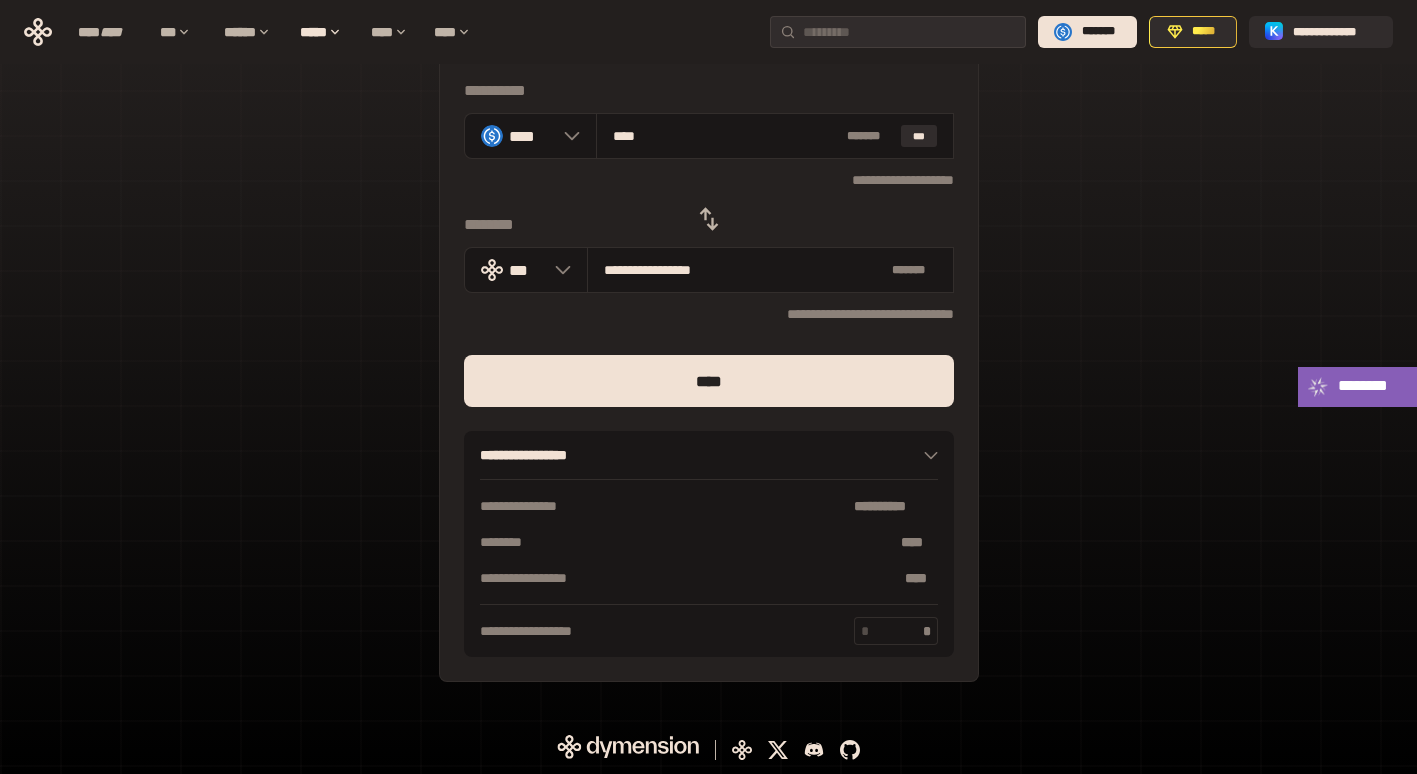 click 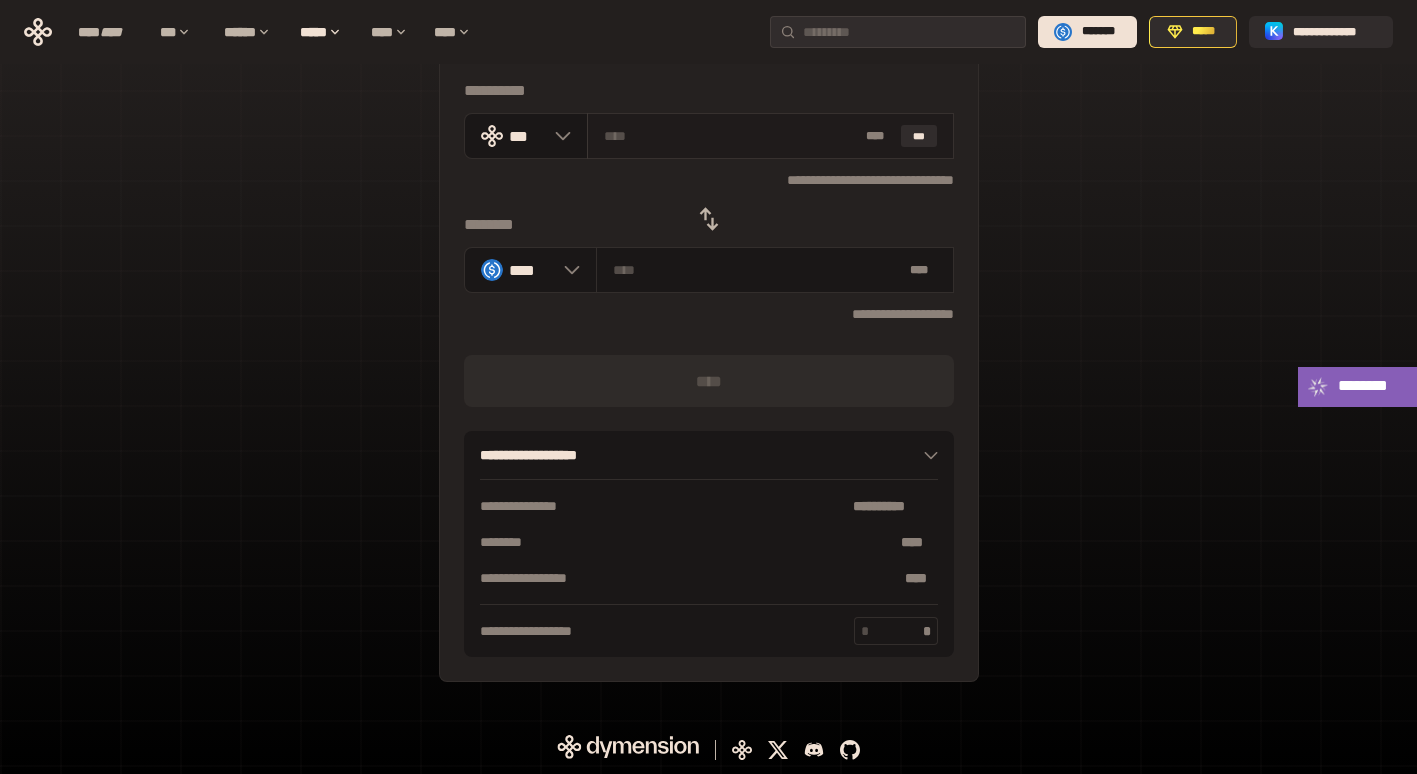 click at bounding box center (731, 136) 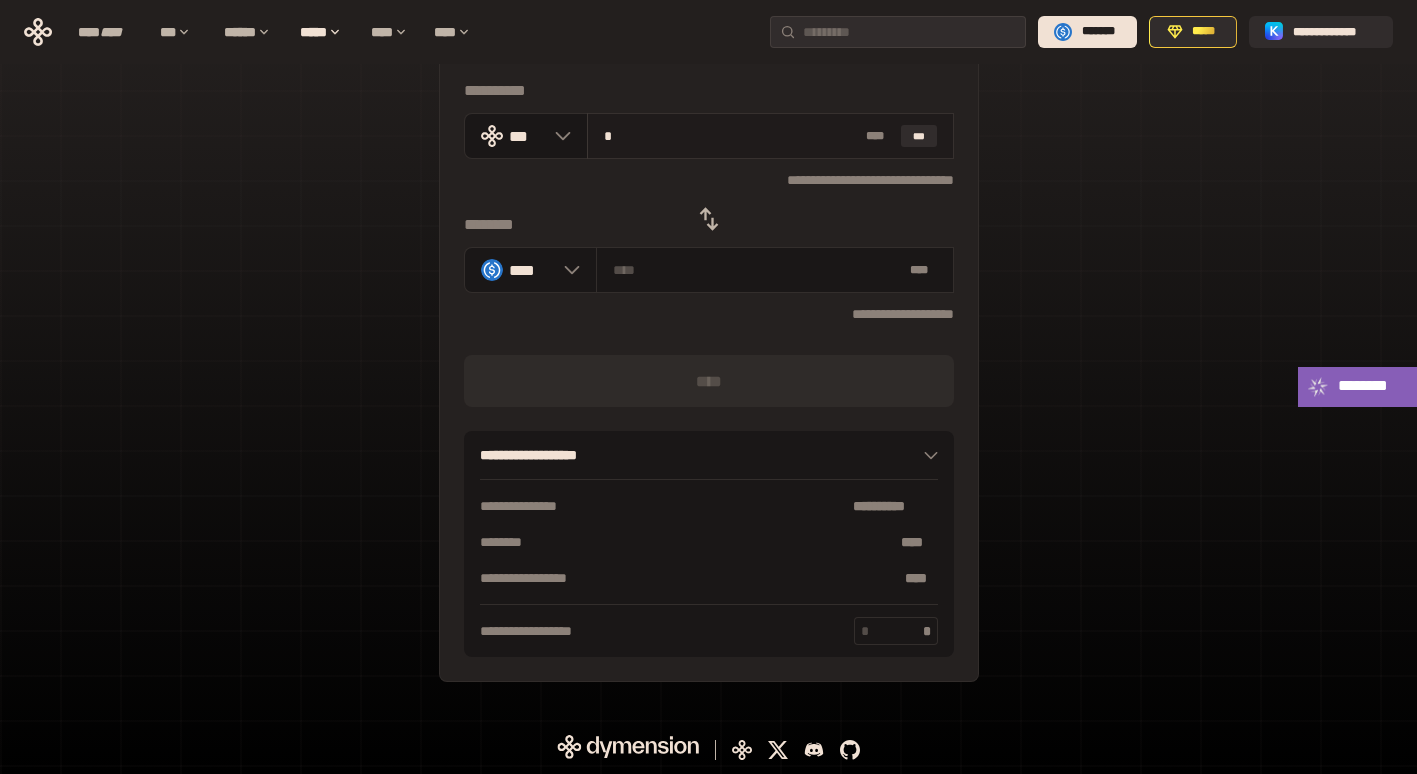 type on "********" 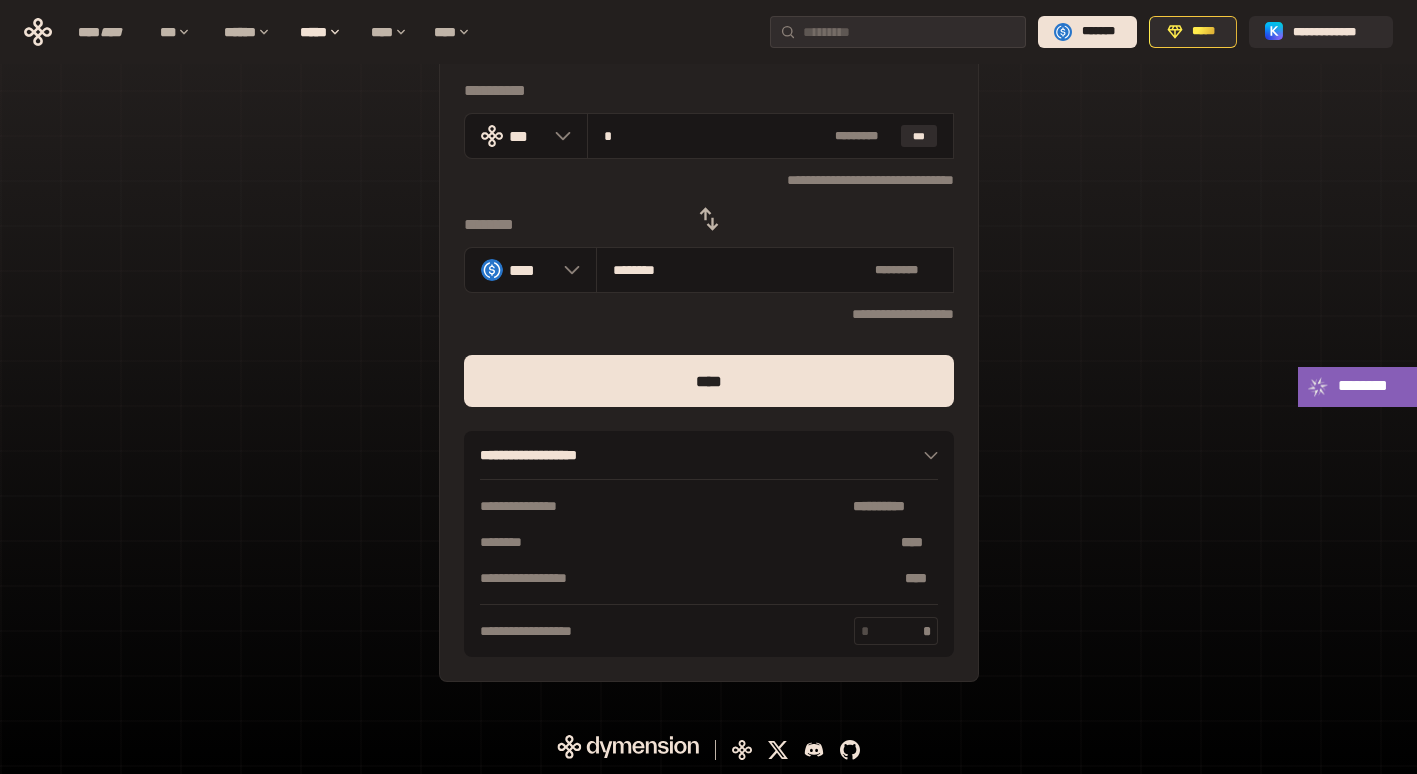 type on "*" 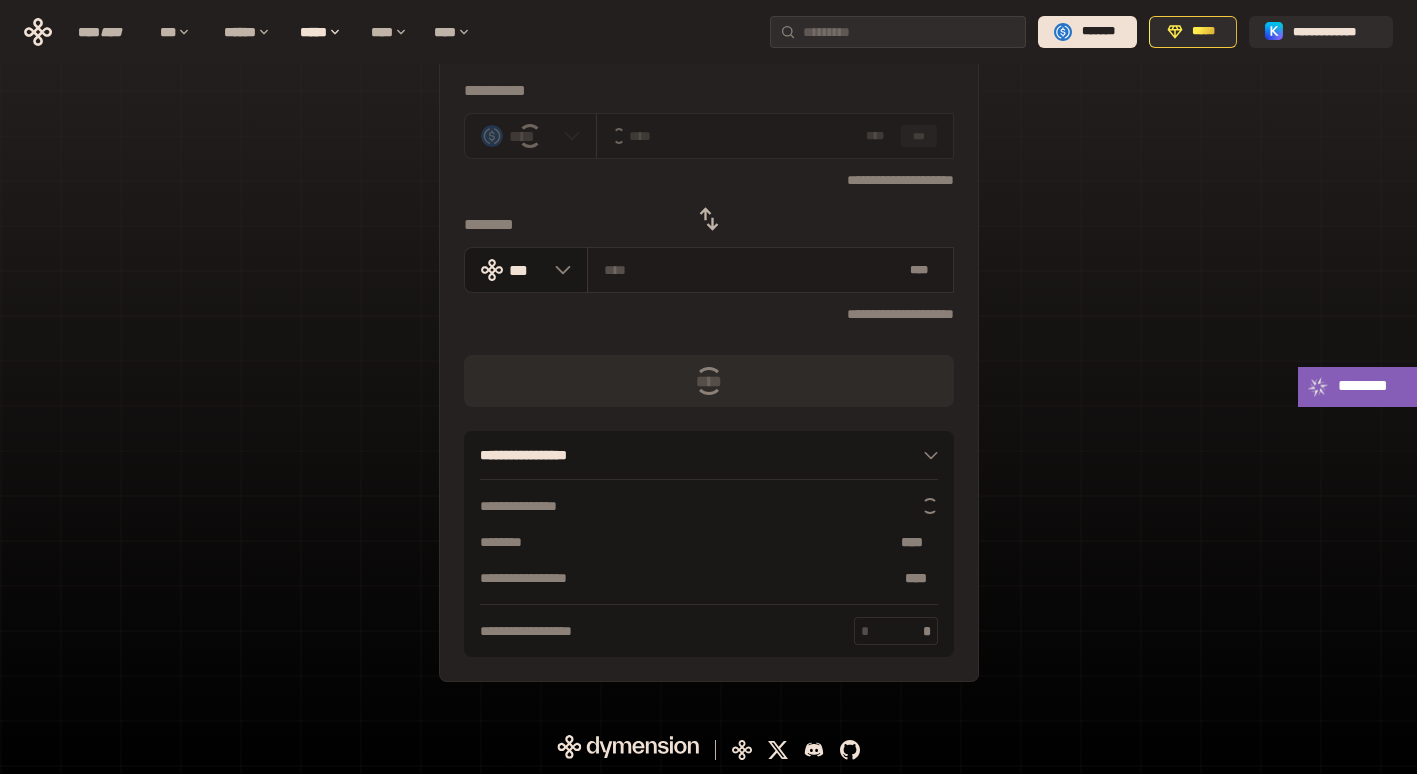 scroll, scrollTop: 0, scrollLeft: 0, axis: both 